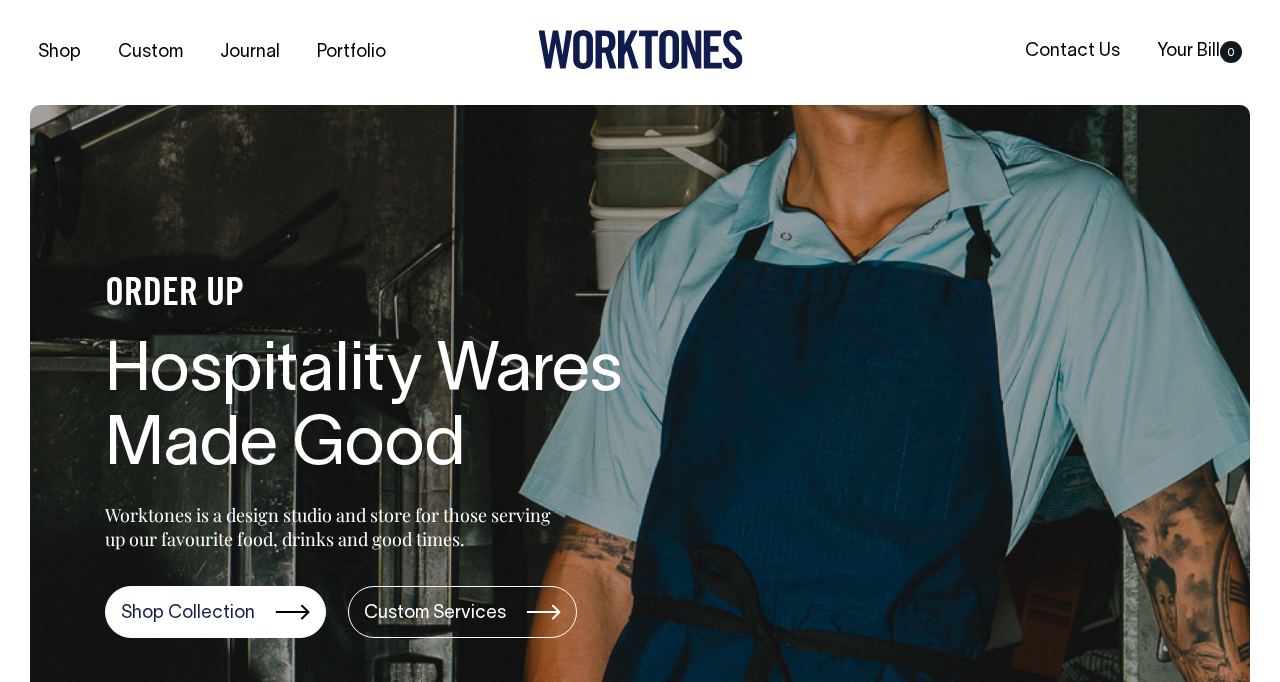 scroll, scrollTop: 0, scrollLeft: 0, axis: both 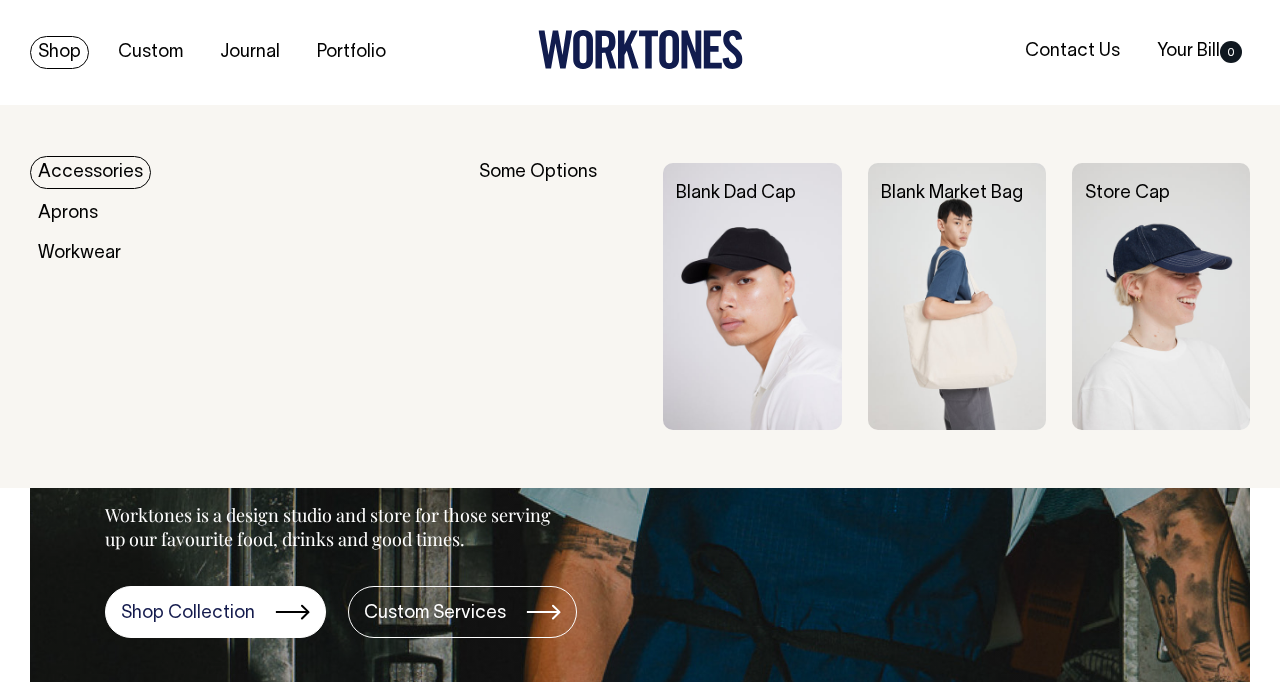 click at bounding box center [957, 296] 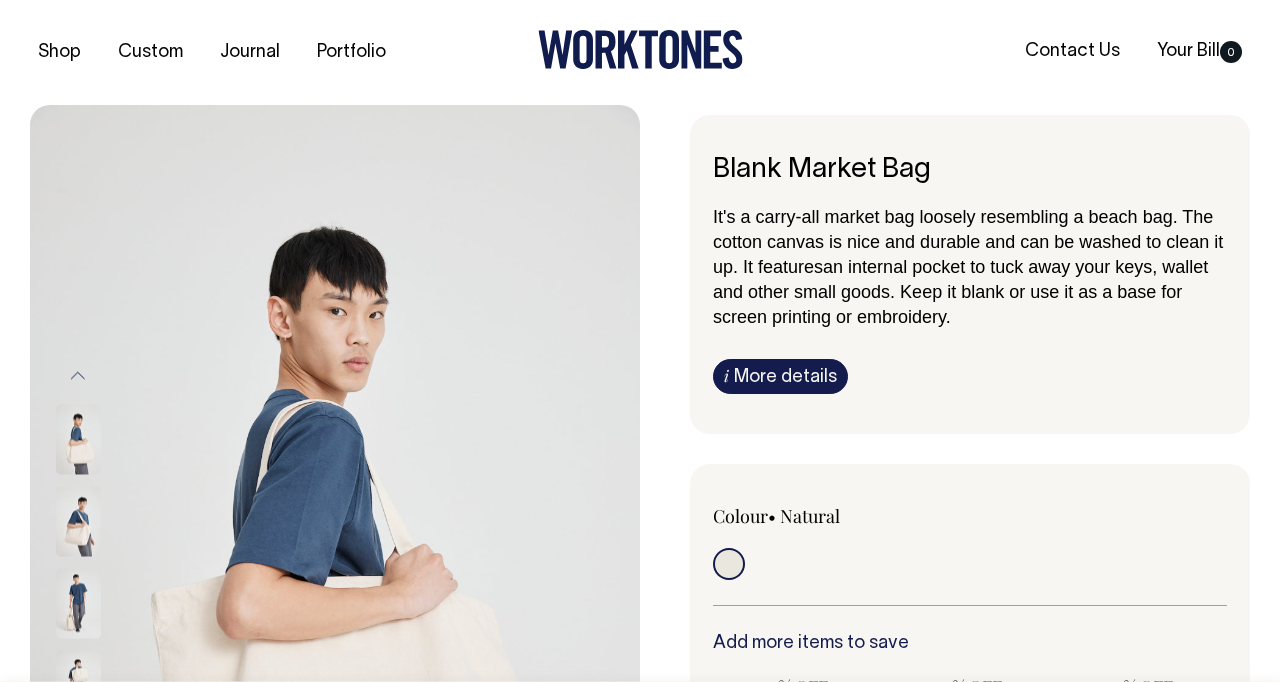 scroll, scrollTop: 0, scrollLeft: 0, axis: both 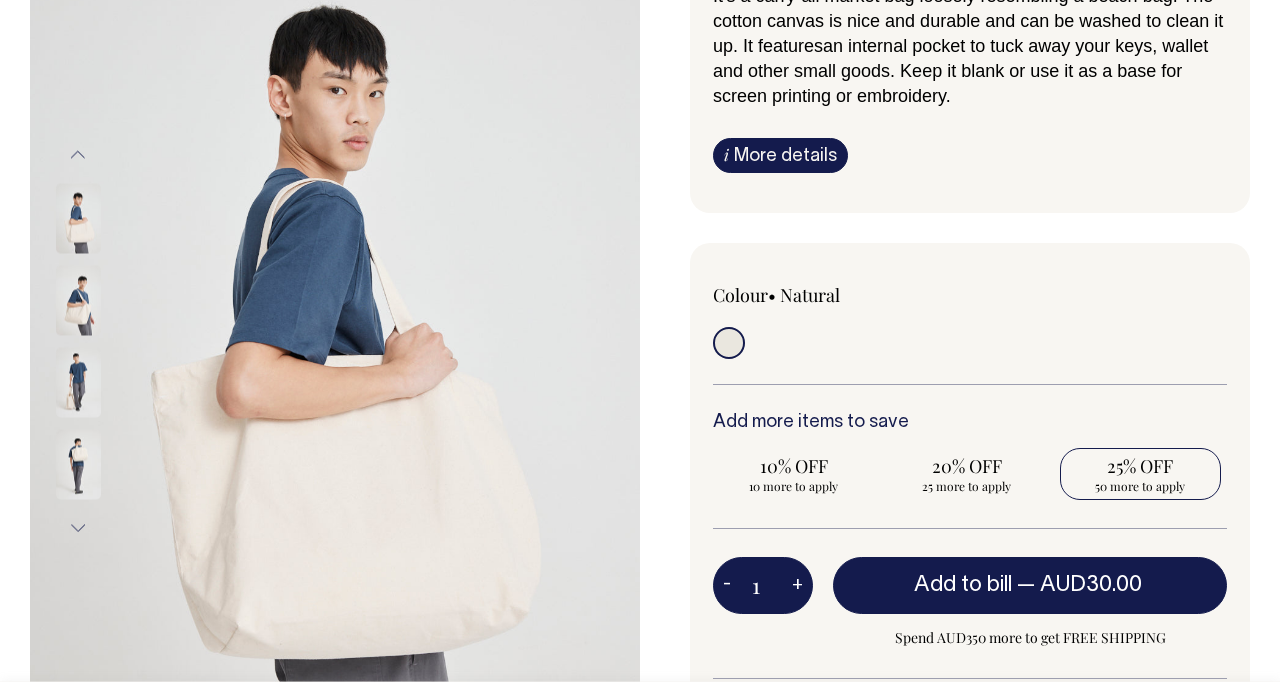 click on "50 more to apply" at bounding box center [1140, 486] 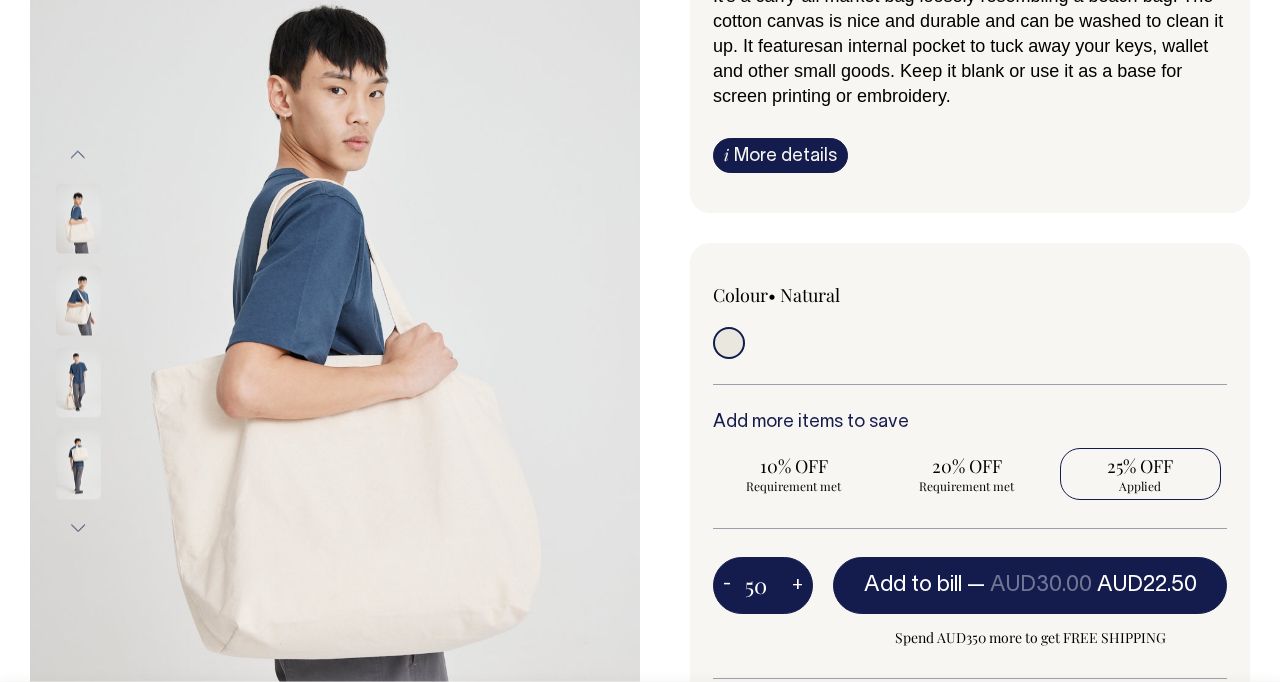 radio on "true" 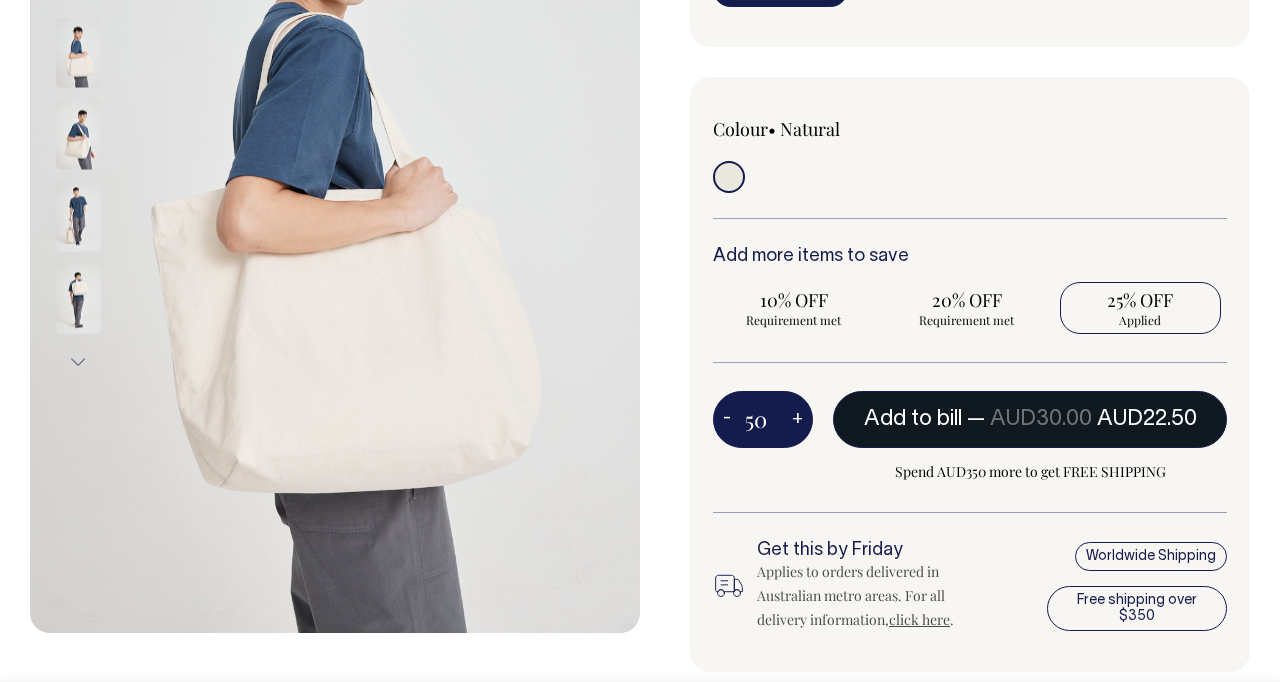 scroll, scrollTop: 385, scrollLeft: 0, axis: vertical 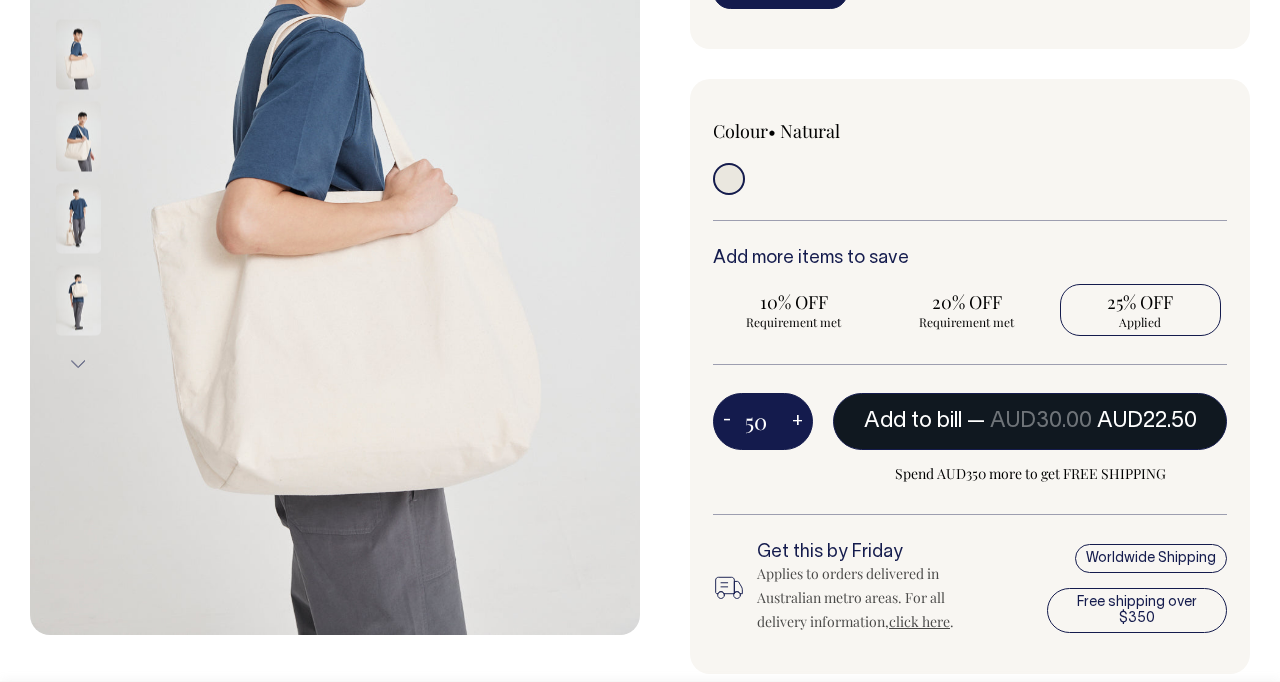 click on "—  AUD30.00 AUD22.50" at bounding box center [1082, 421] 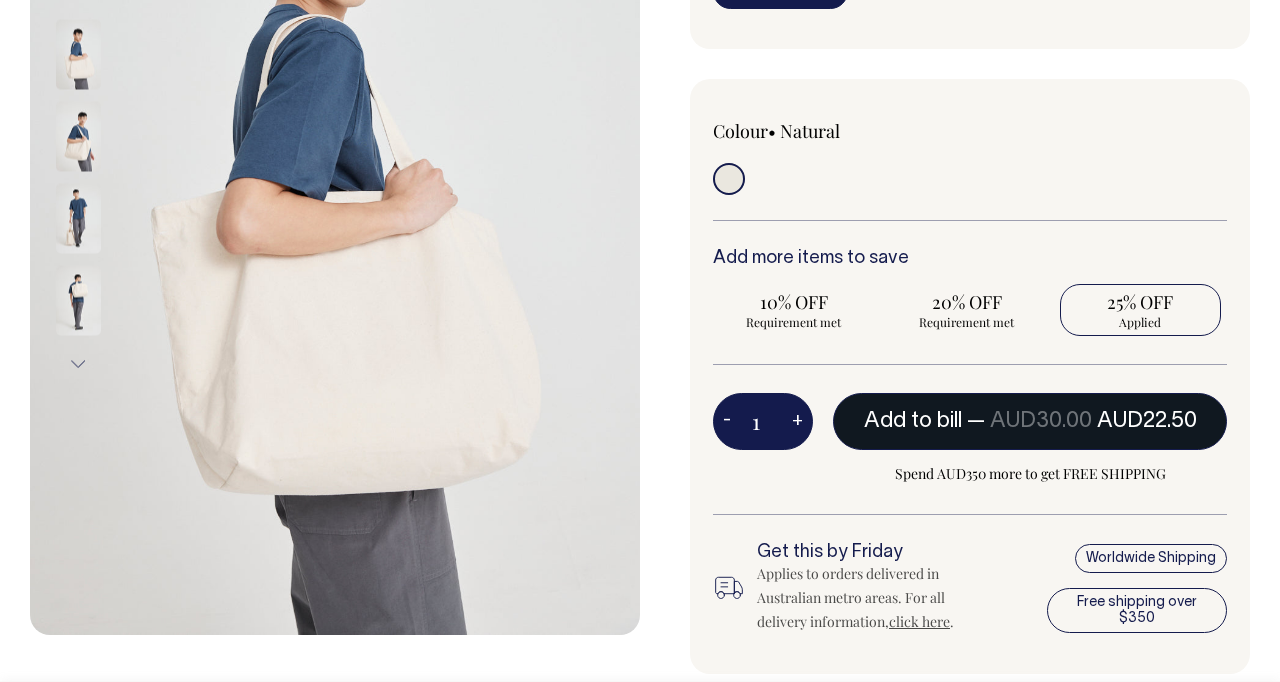radio on "false" 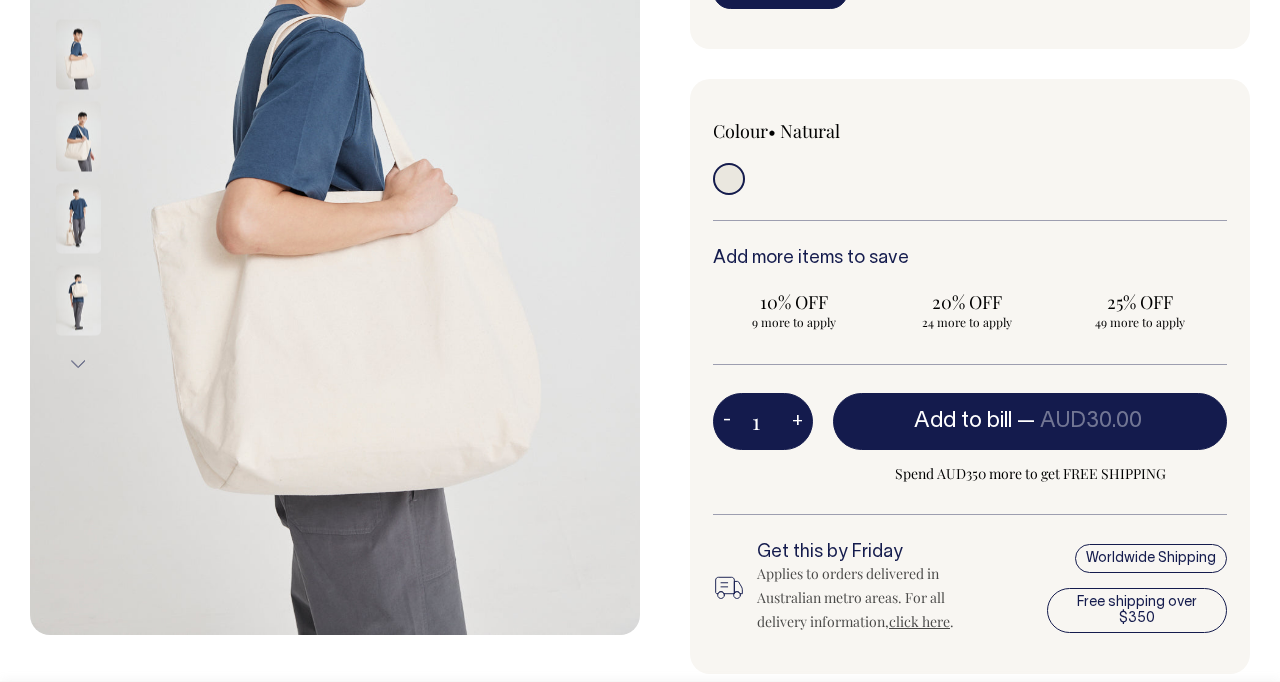 radio on "true" 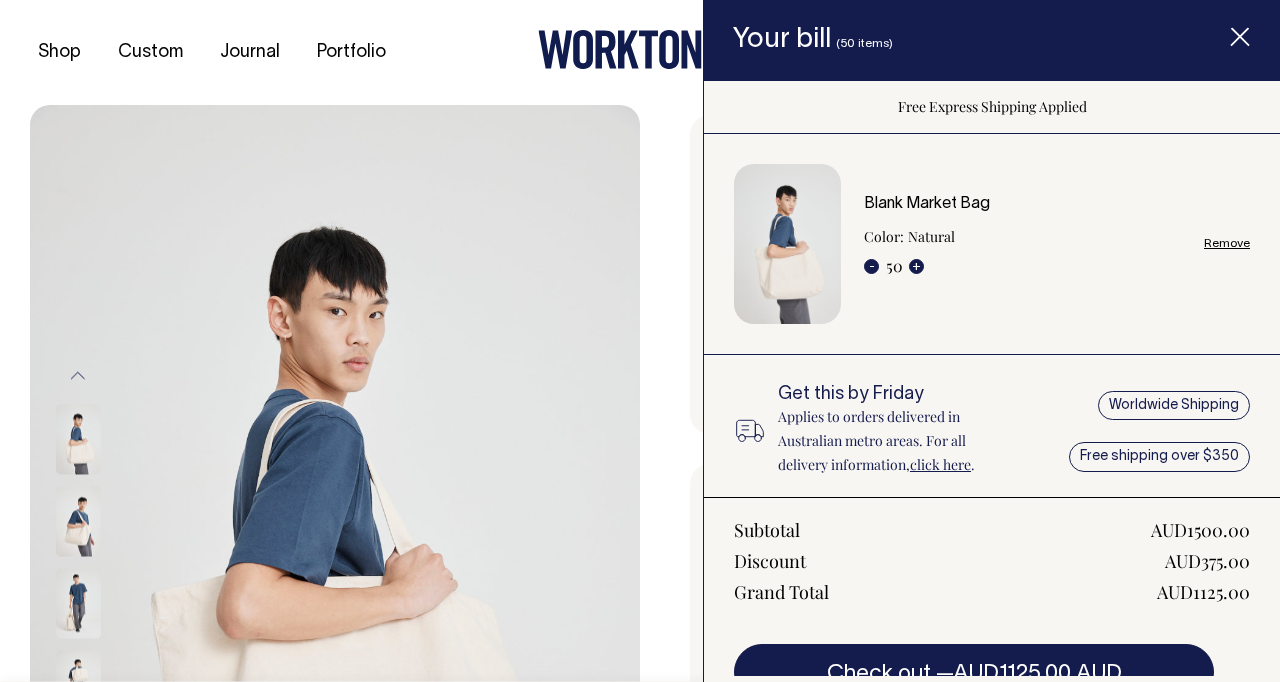 scroll, scrollTop: -1, scrollLeft: 0, axis: vertical 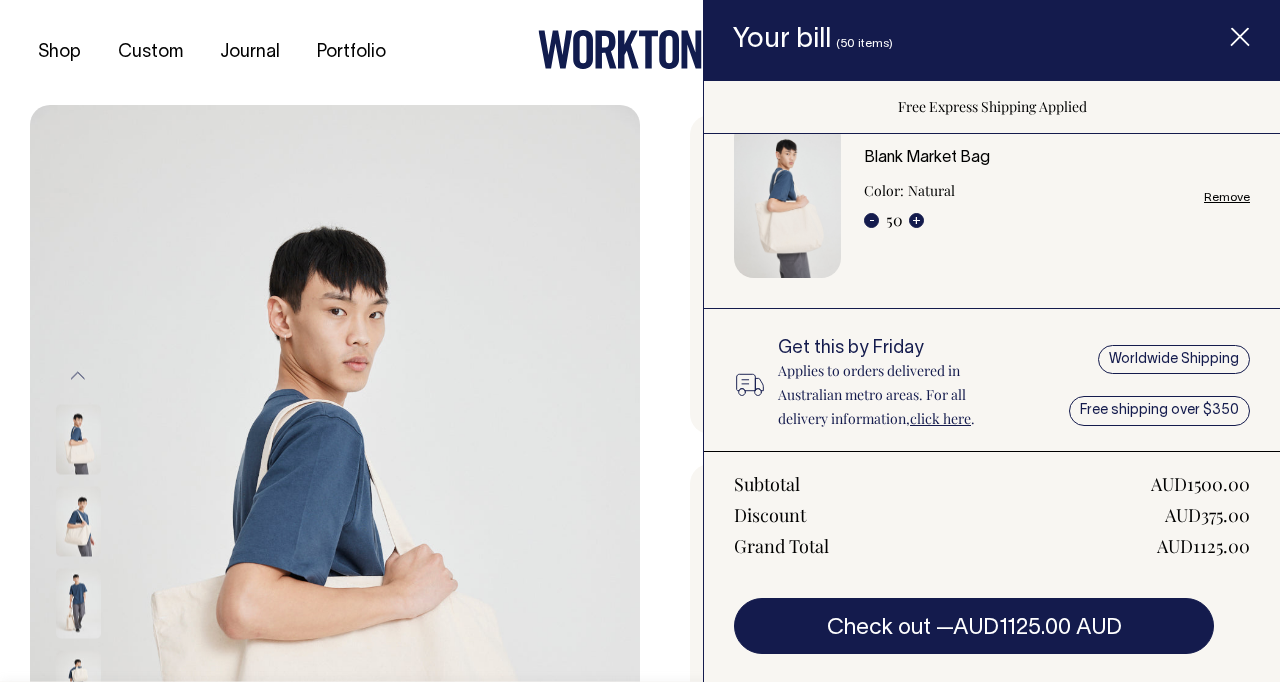 click at bounding box center [1240, 40] 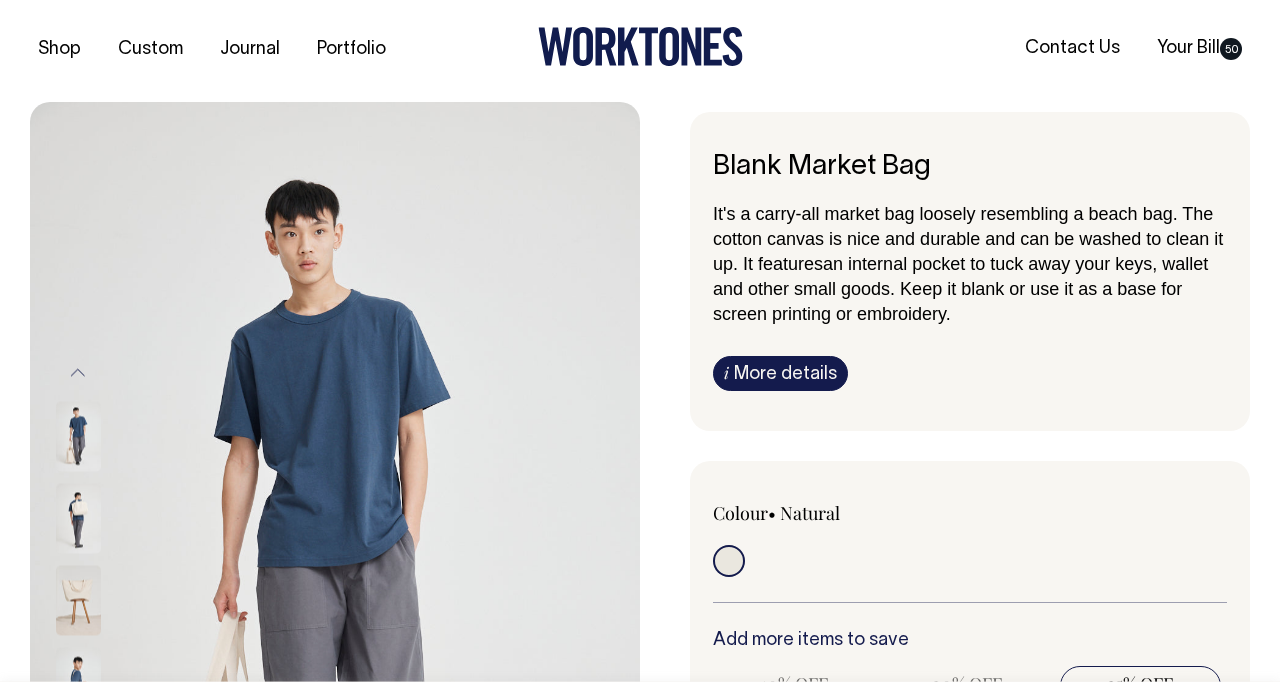 scroll, scrollTop: 0, scrollLeft: 0, axis: both 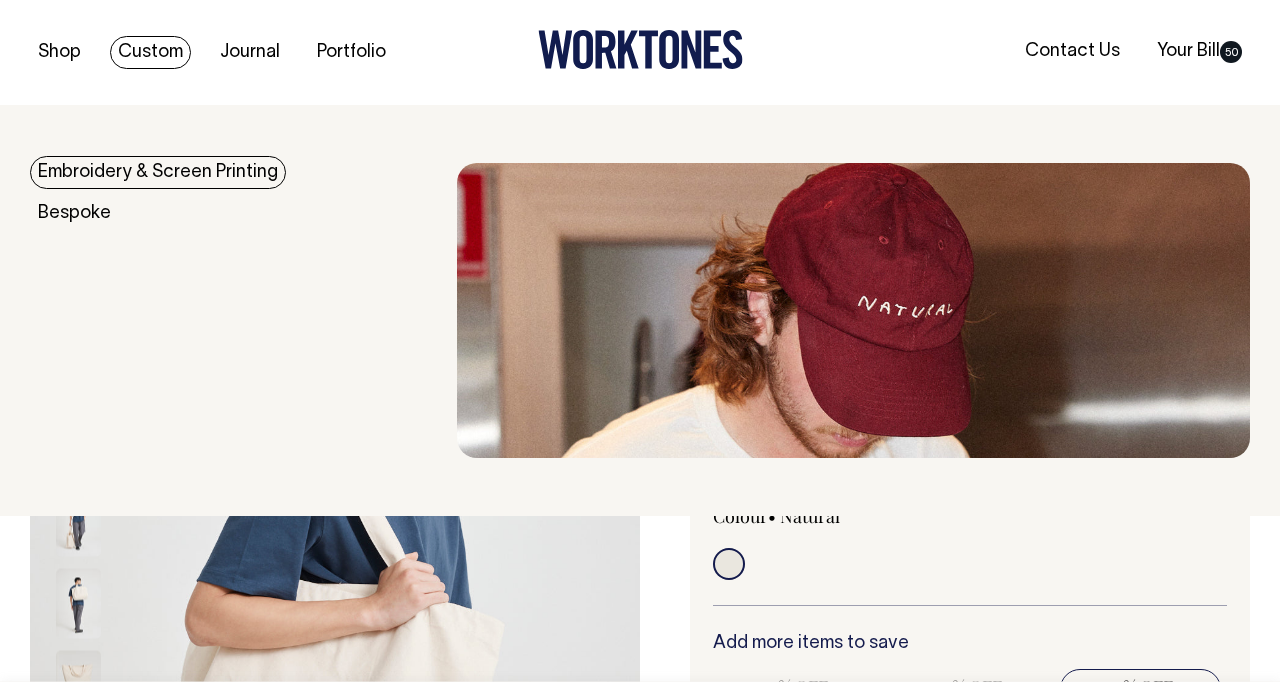 click on "Embroidery & Screen Printing" at bounding box center (158, 172) 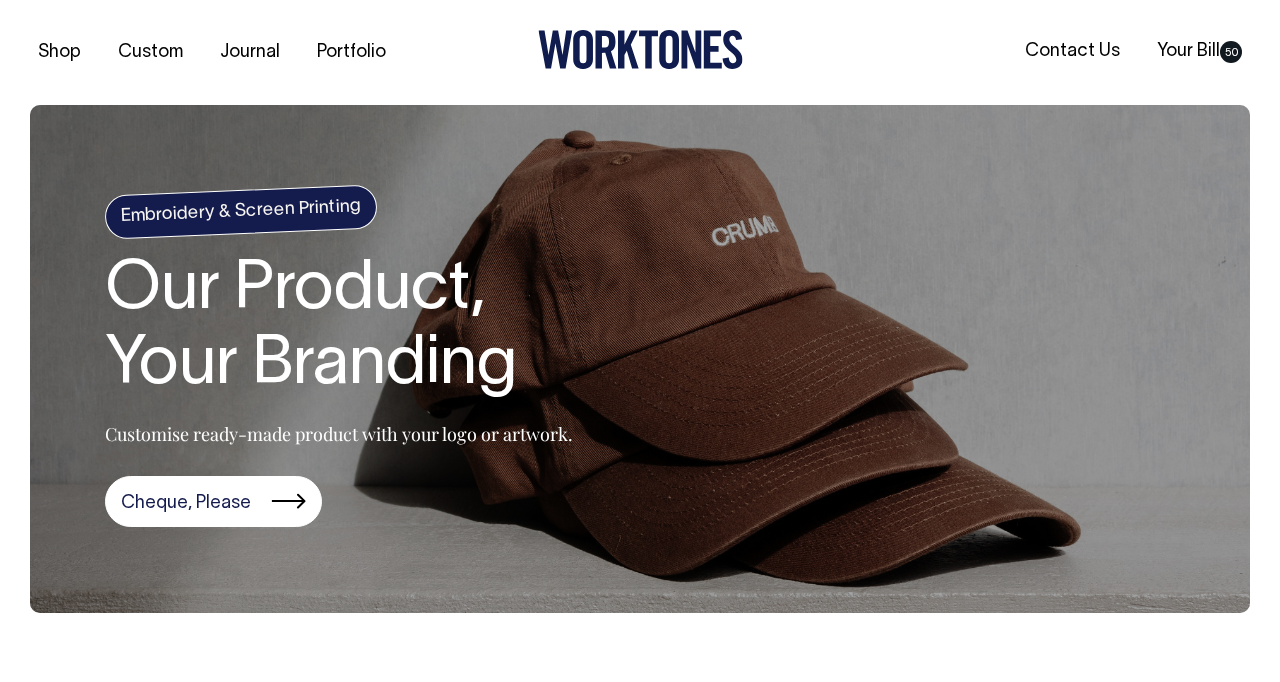 scroll, scrollTop: 0, scrollLeft: 0, axis: both 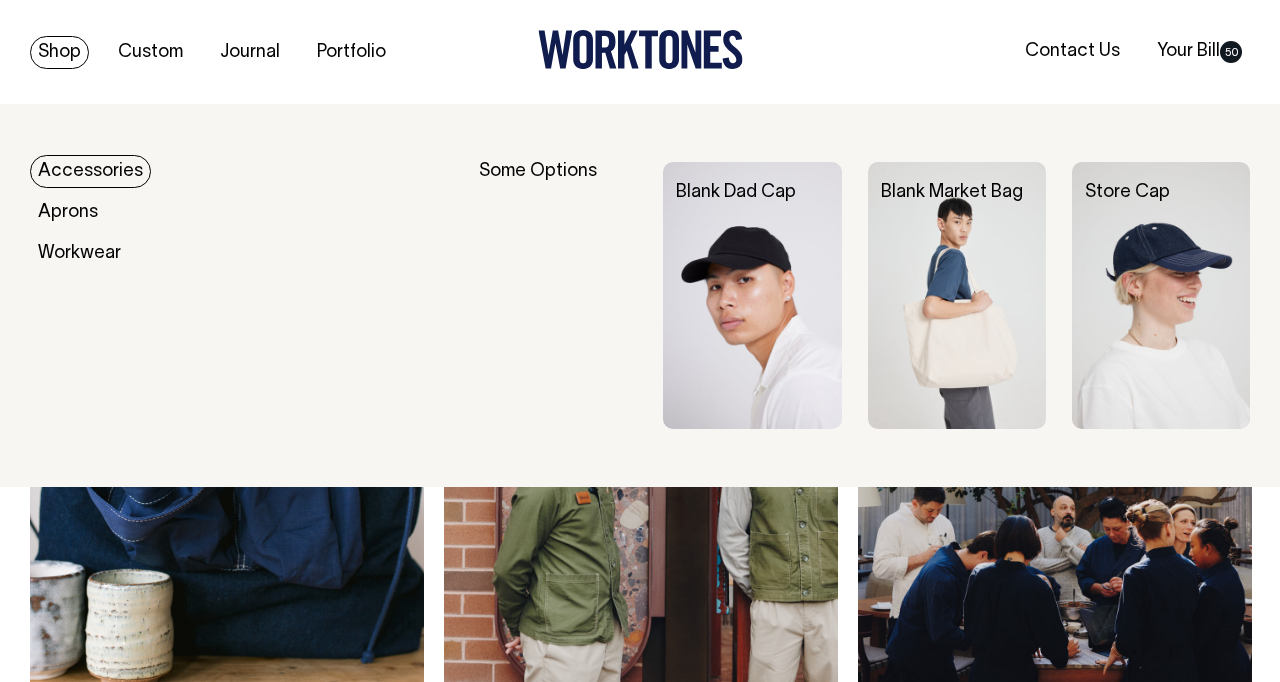 click at bounding box center (752, 295) 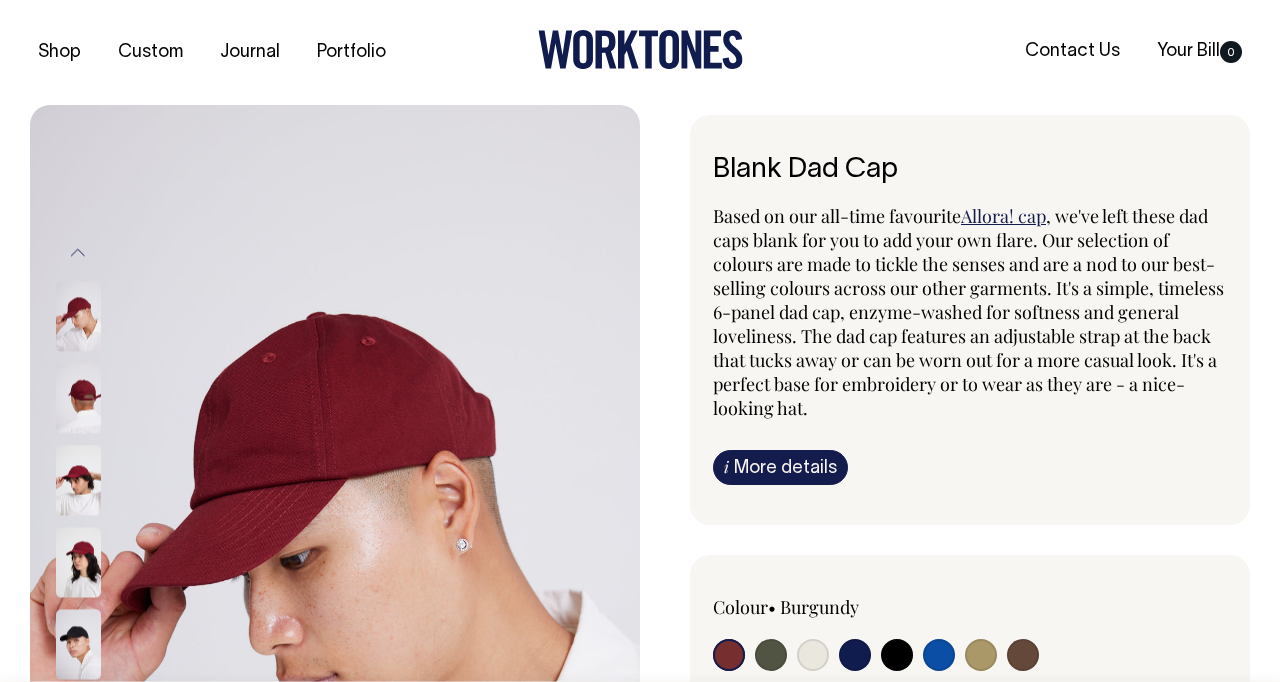 scroll, scrollTop: 0, scrollLeft: 0, axis: both 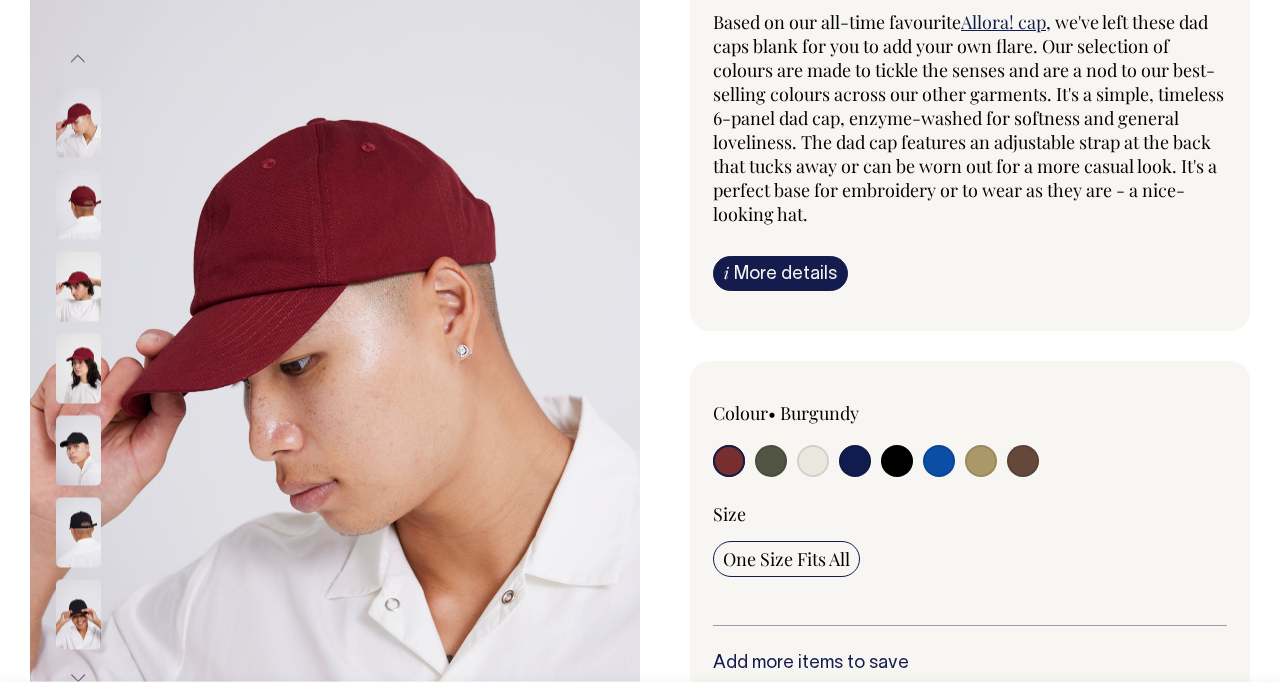 click at bounding box center (939, 461) 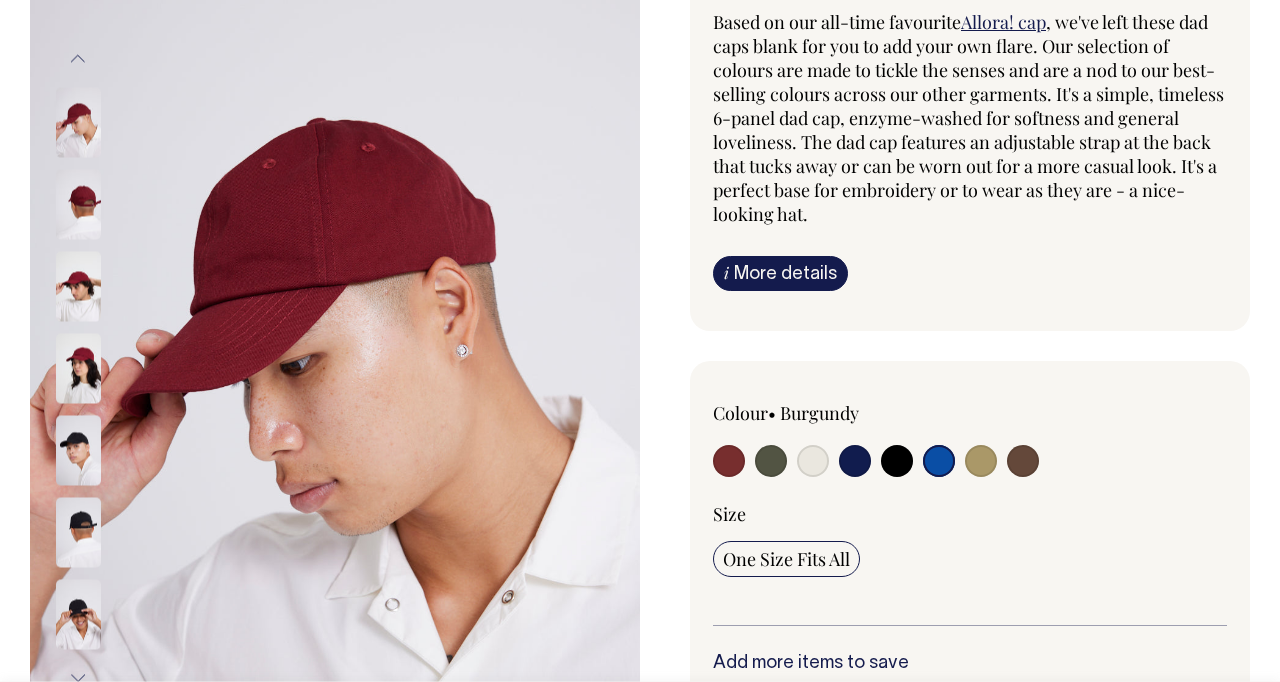 radio on "true" 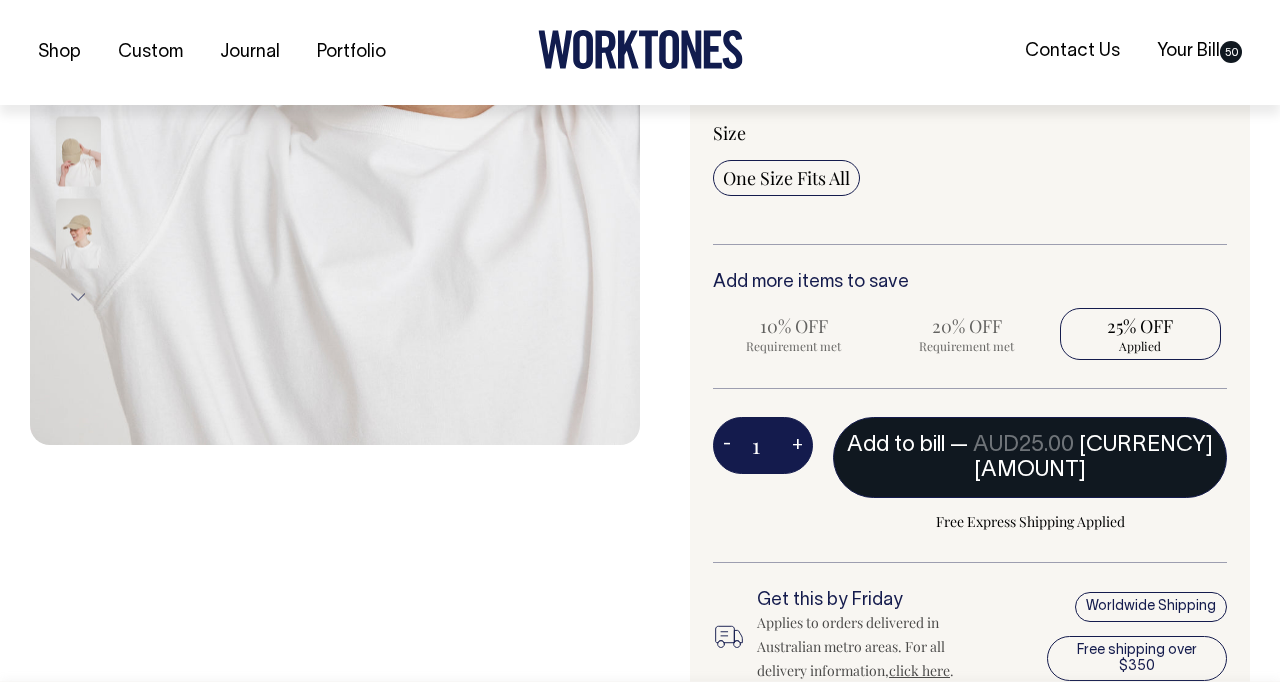 scroll, scrollTop: 576, scrollLeft: 0, axis: vertical 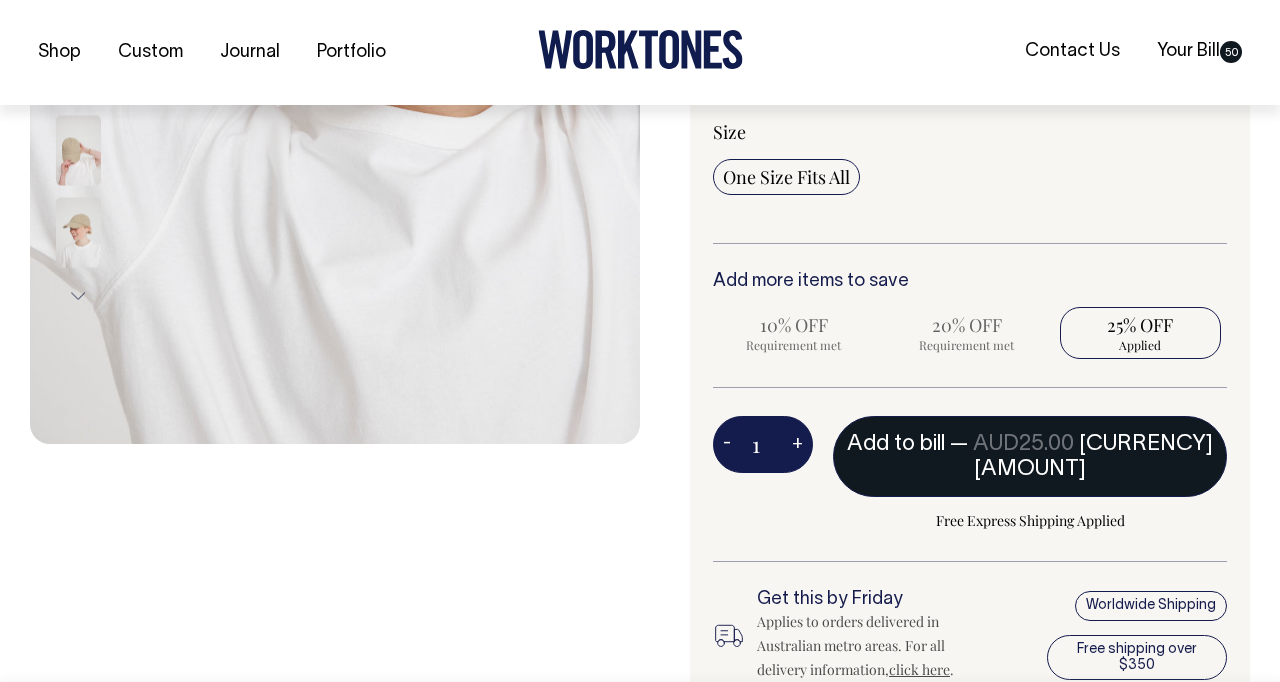click on "Add to bill
—  AUD25.00 AUD18.75" at bounding box center (1030, 456) 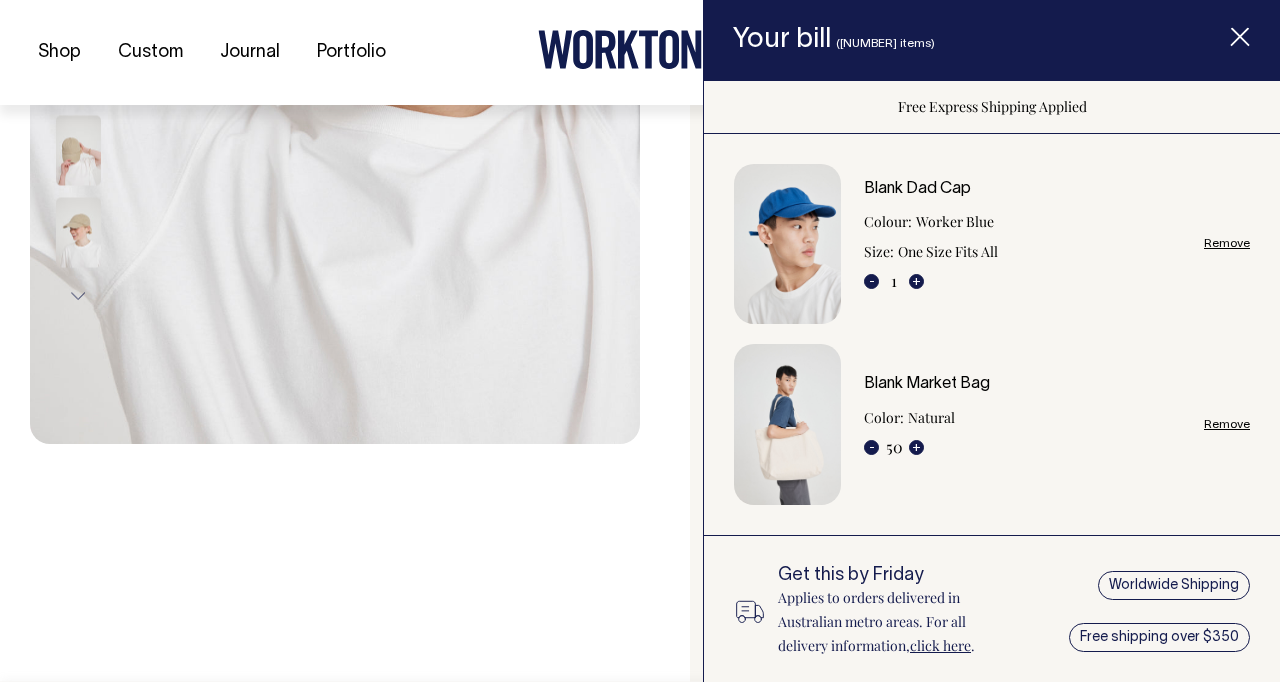 click on "Remove" at bounding box center (1227, 243) 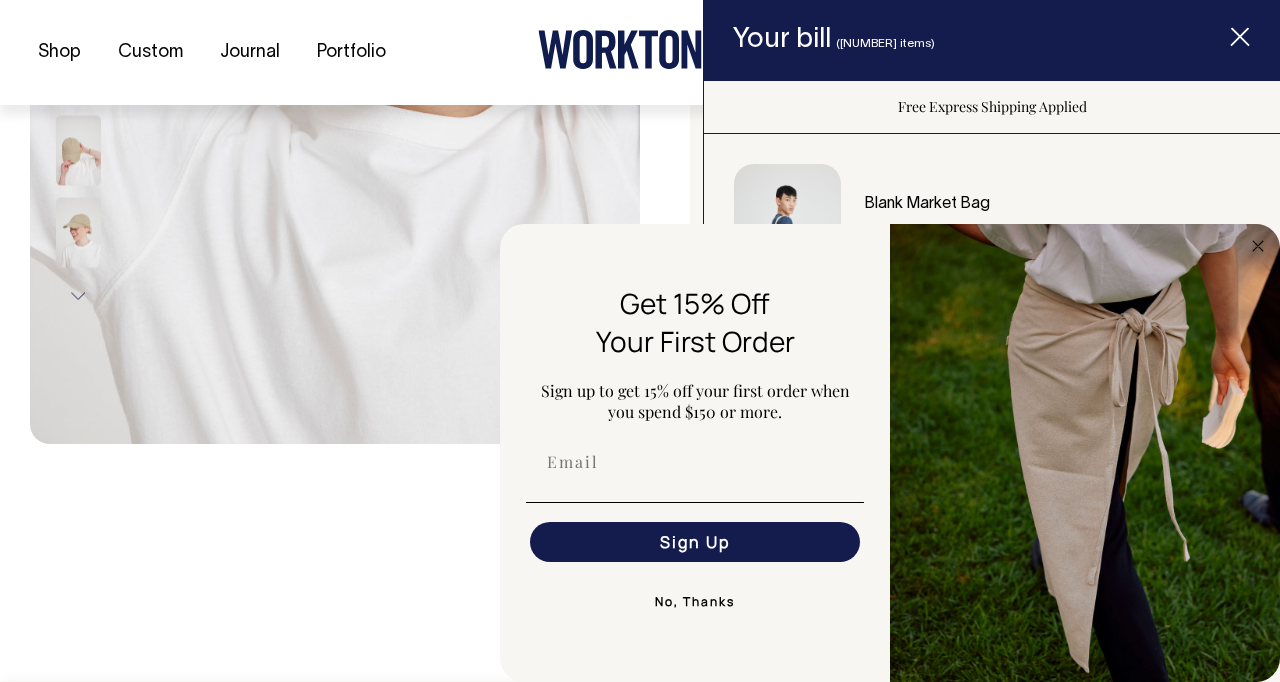click 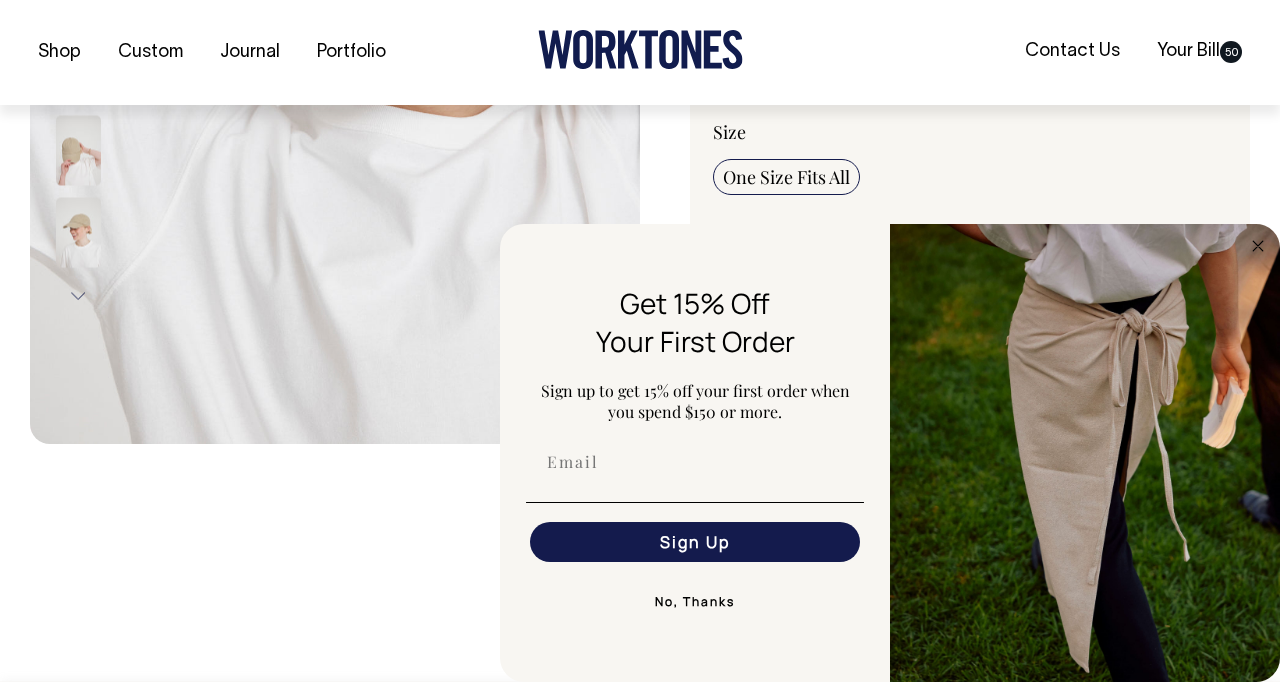 click on "No, Thanks" at bounding box center (695, 602) 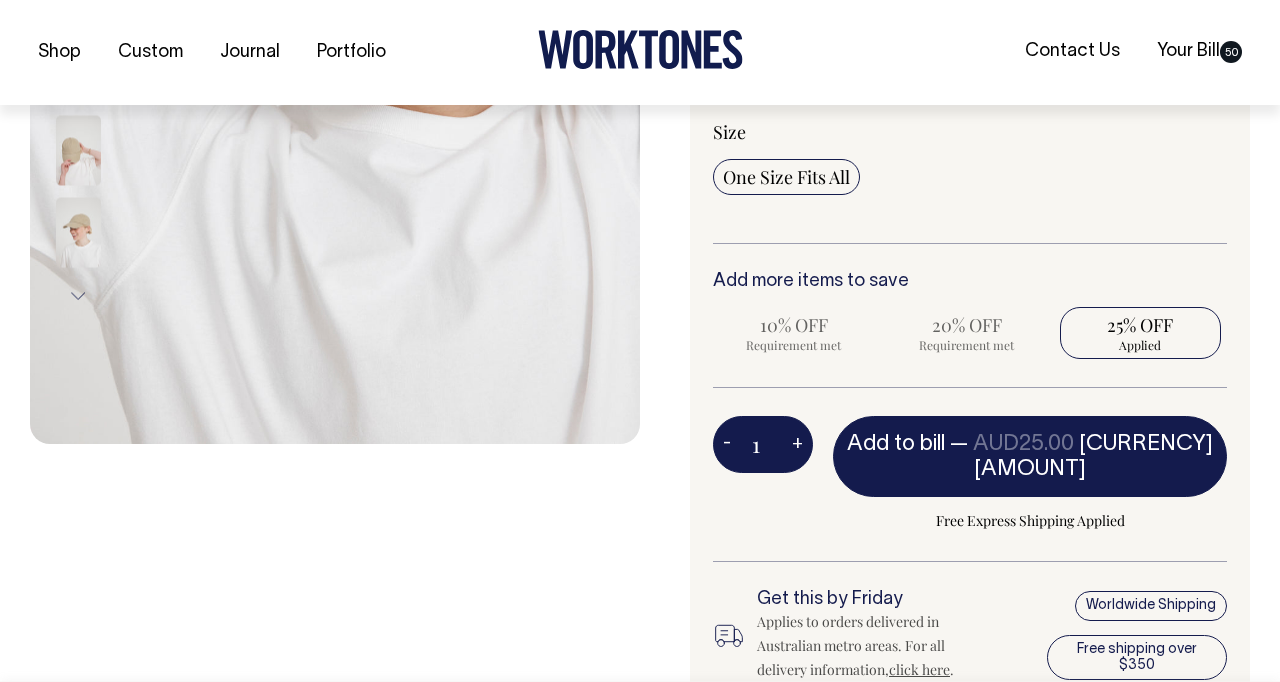 click on "25% OFF" at bounding box center [1140, 325] 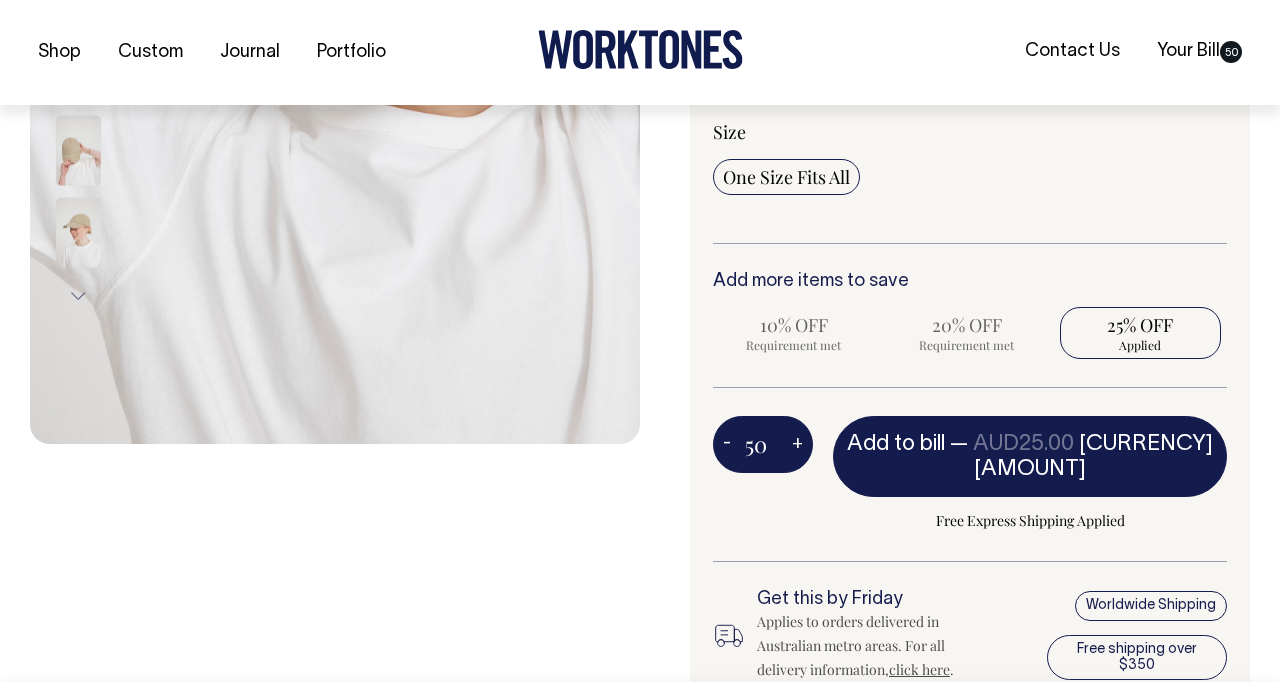type on "50" 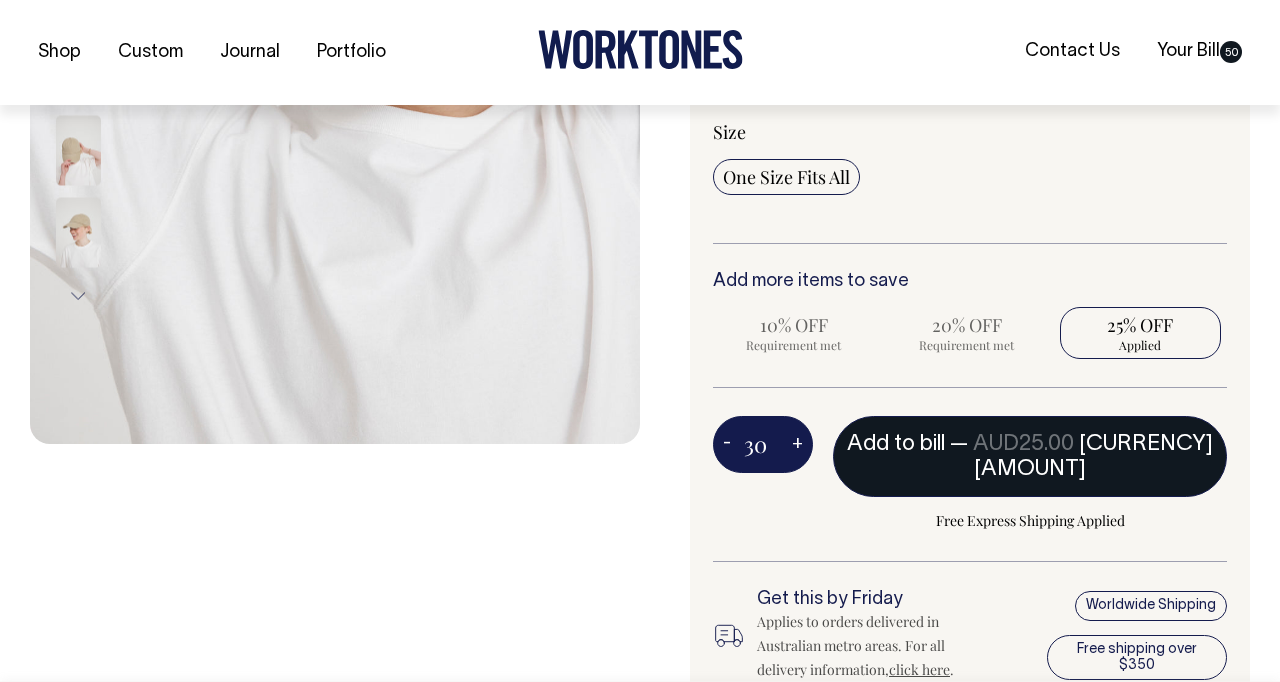 type on "3" 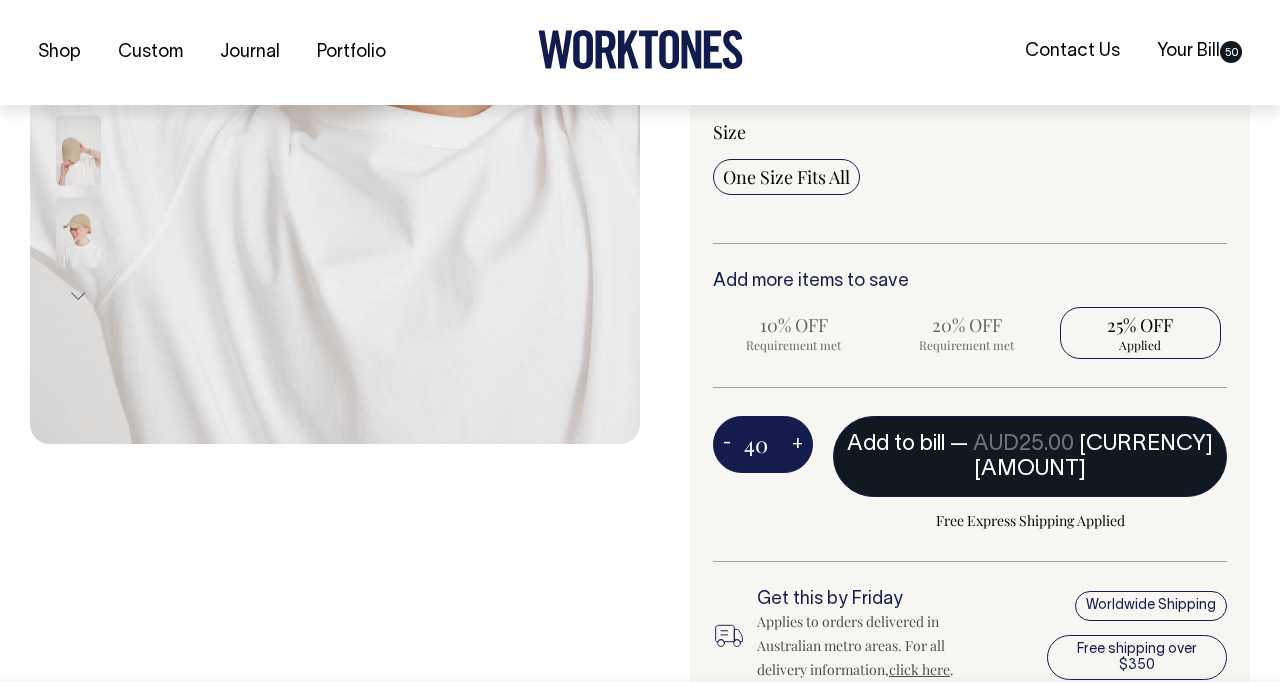 type on "40" 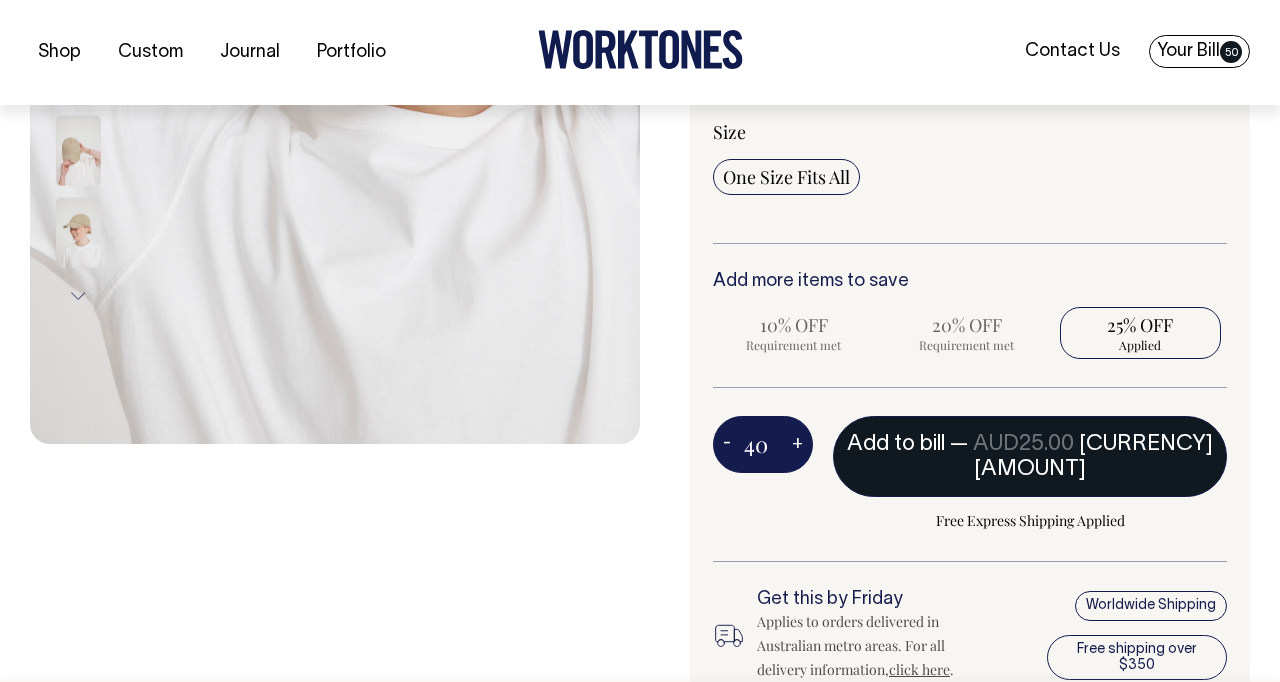 click on "50" at bounding box center [1231, 52] 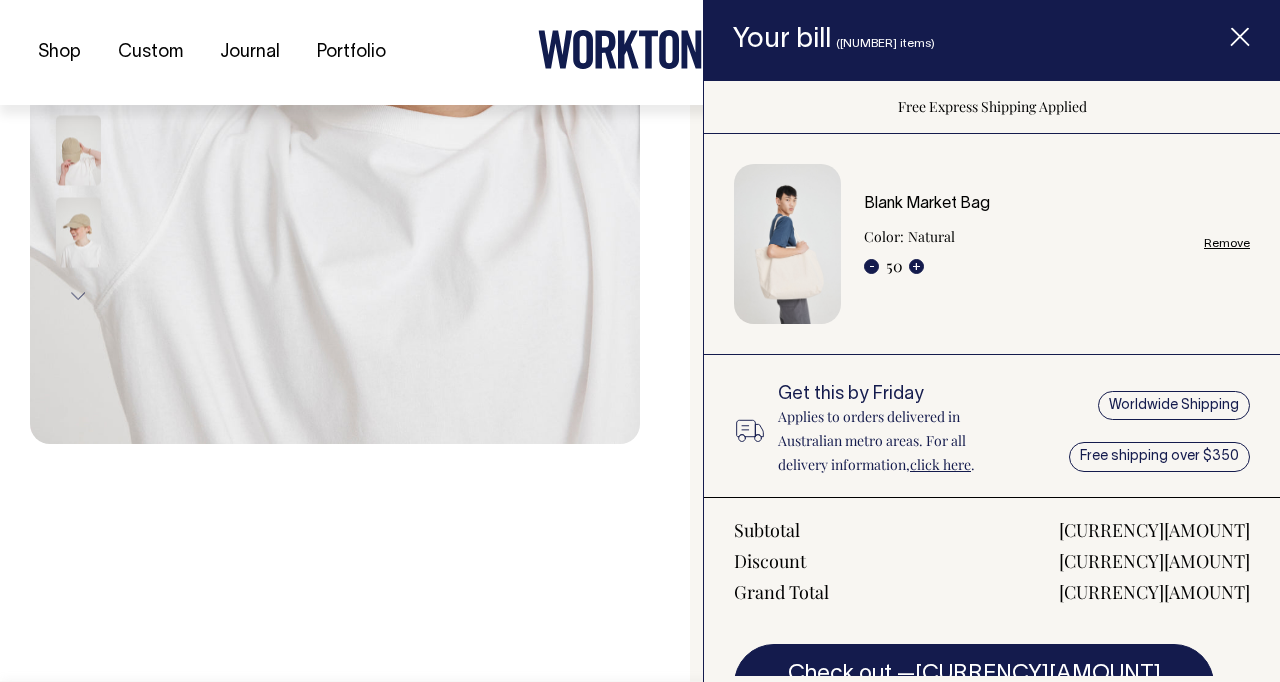 scroll, scrollTop: 0, scrollLeft: 0, axis: both 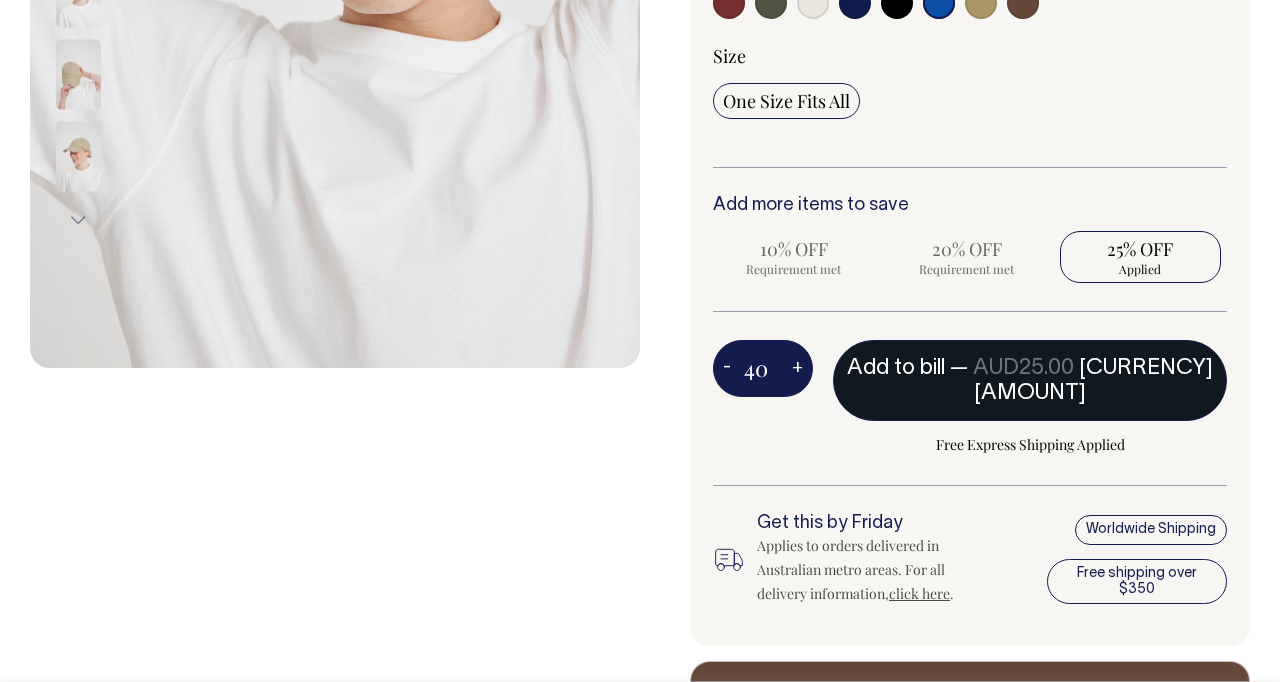 click on "Add to bill" at bounding box center [896, 368] 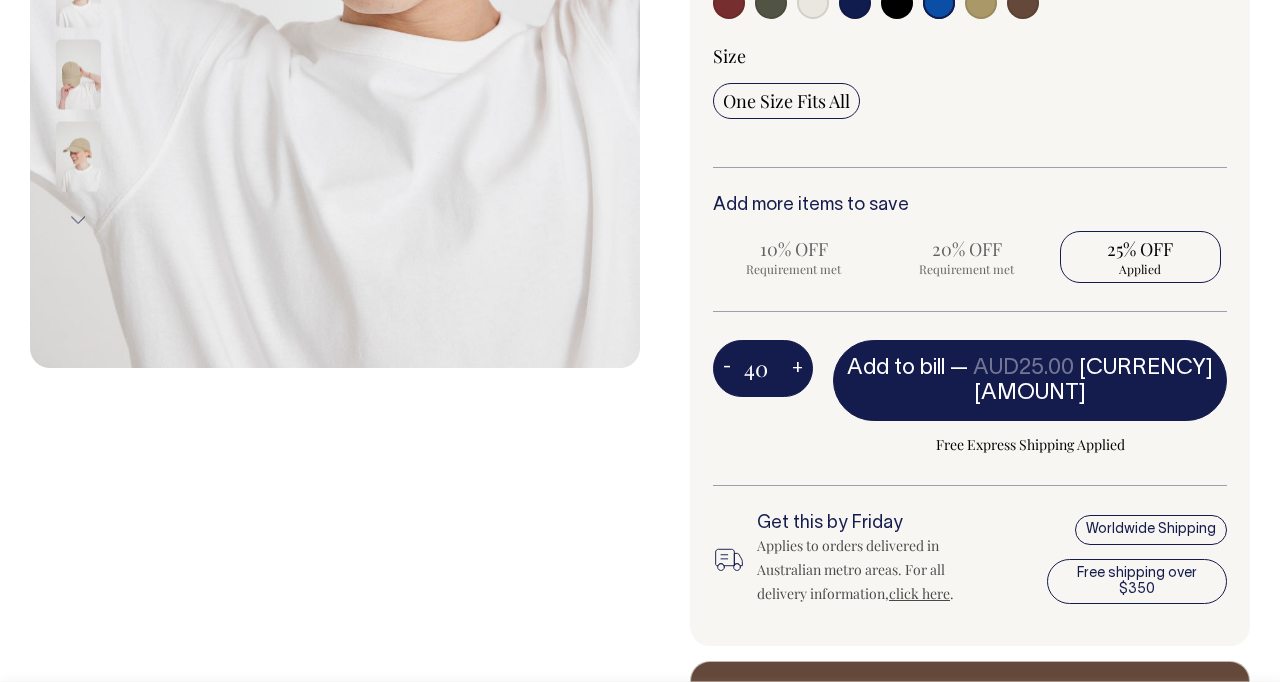 type on "1" 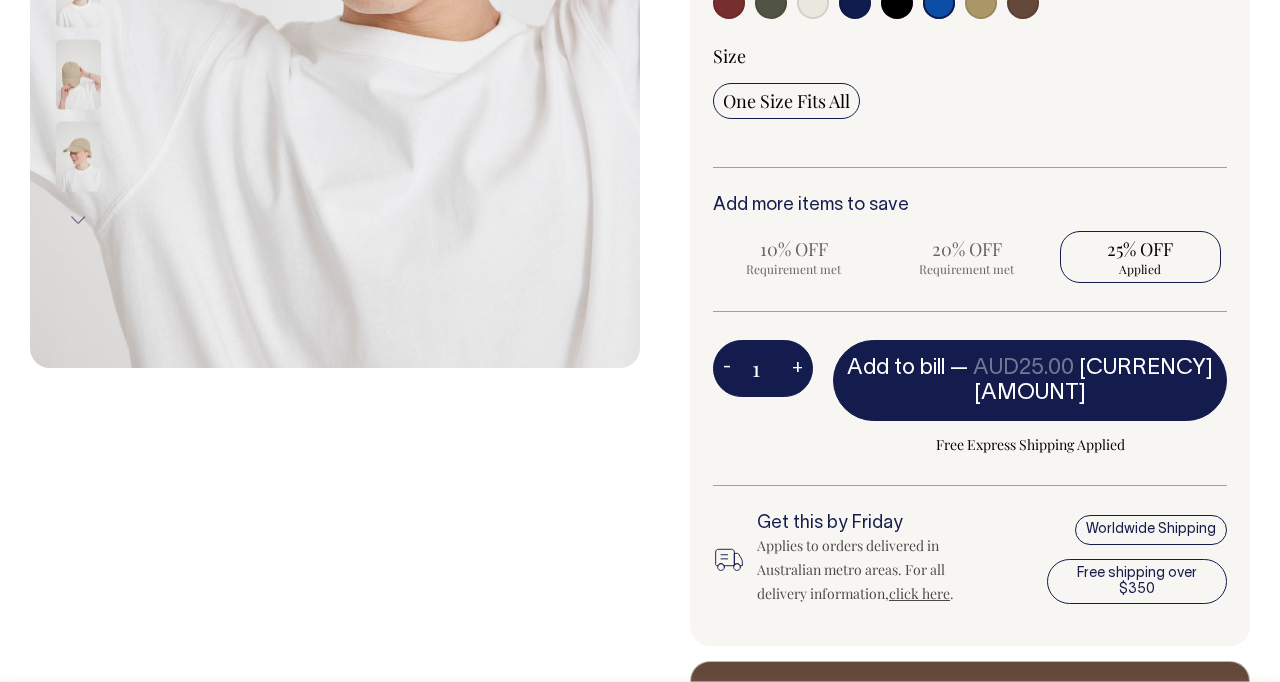 radio on "true" 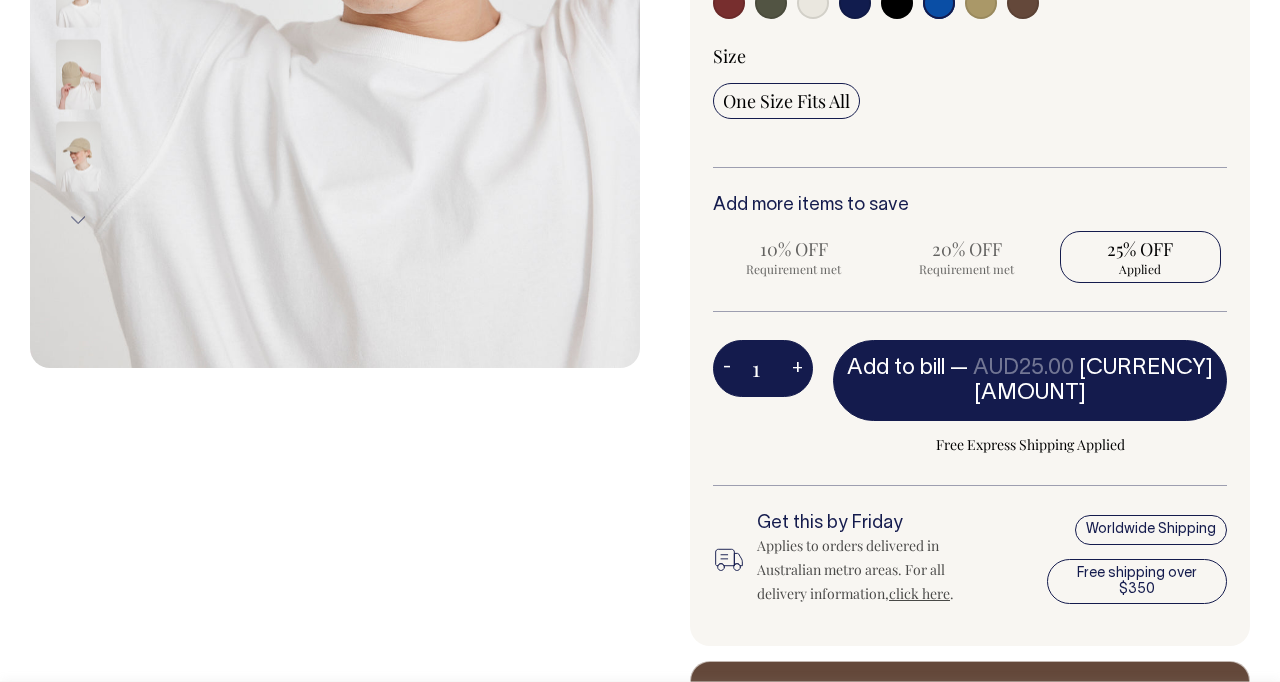 radio on "true" 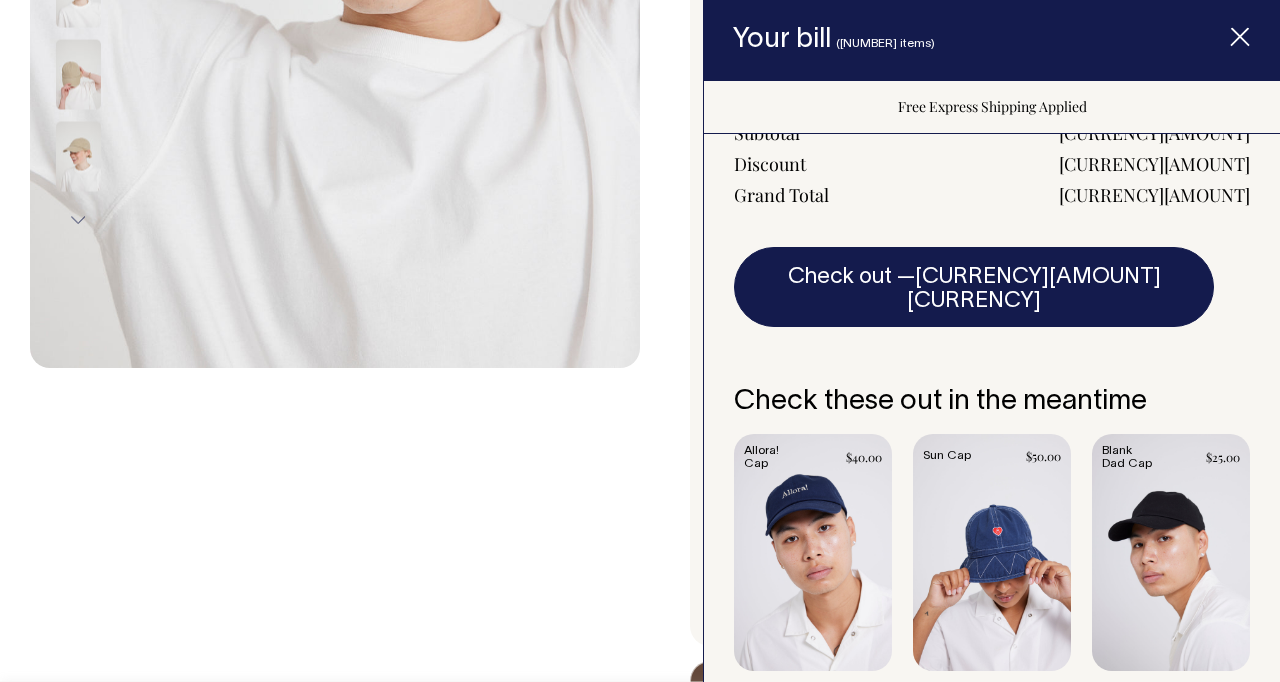 scroll, scrollTop: 577, scrollLeft: 0, axis: vertical 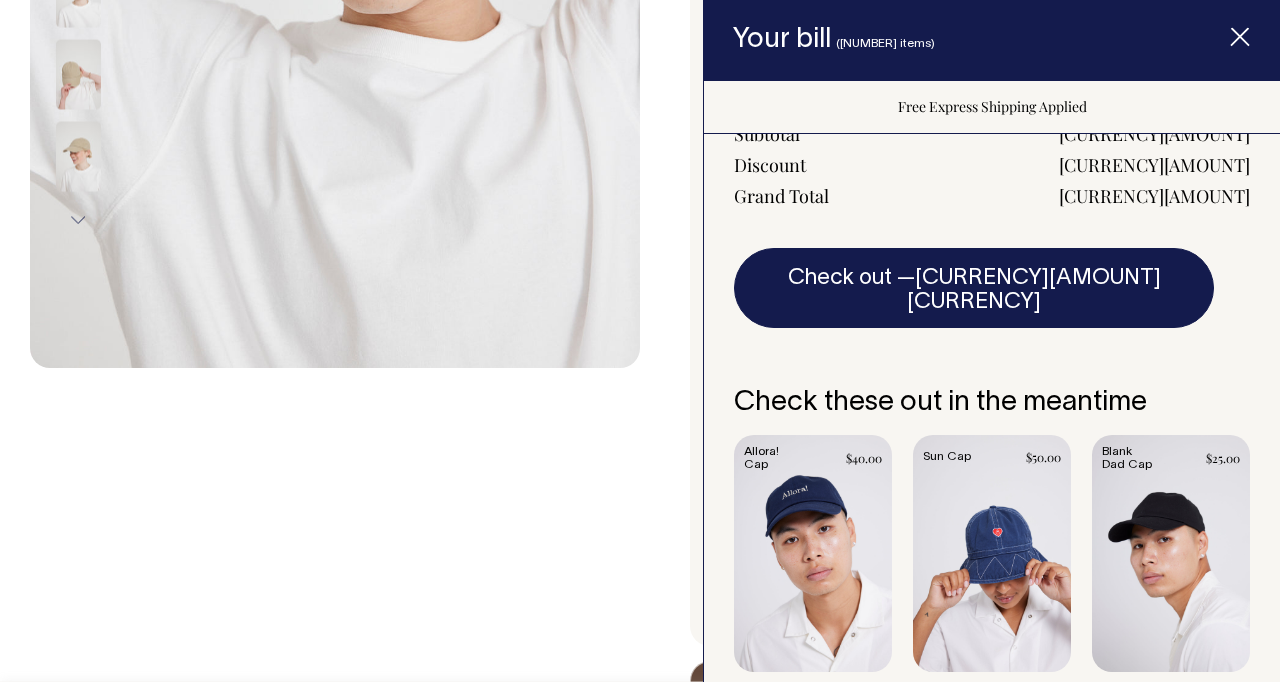 click at bounding box center (335, 130) 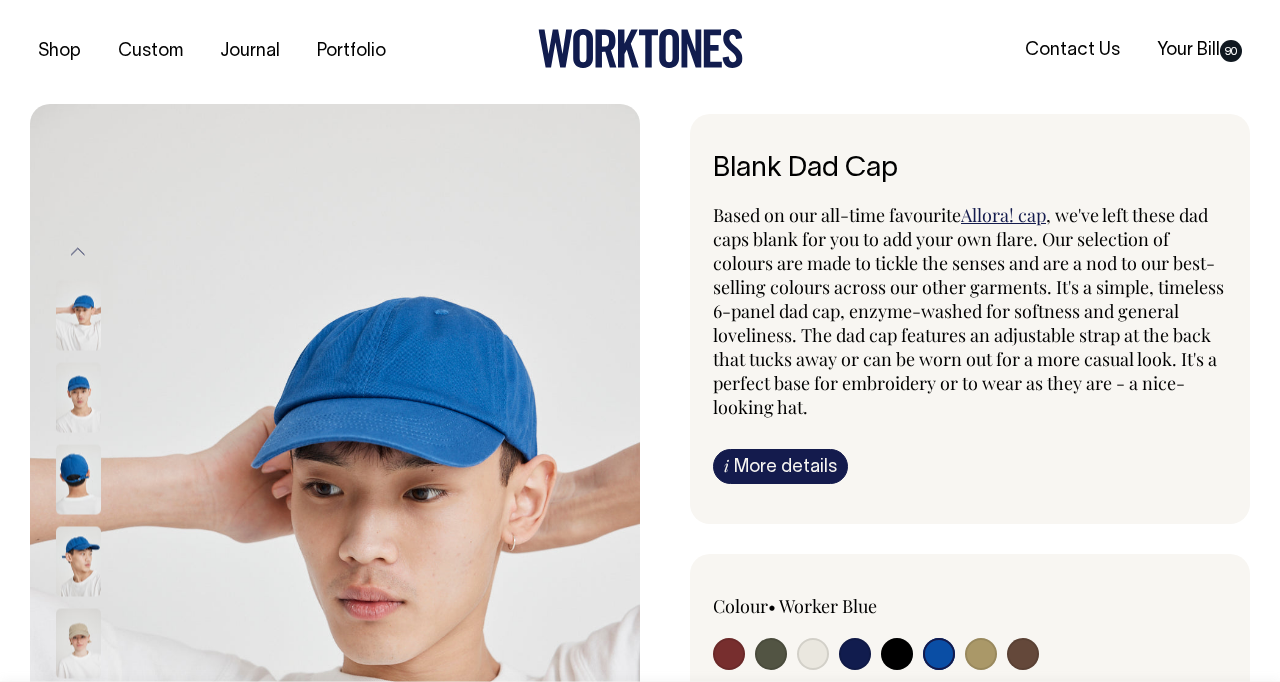 scroll, scrollTop: 0, scrollLeft: 0, axis: both 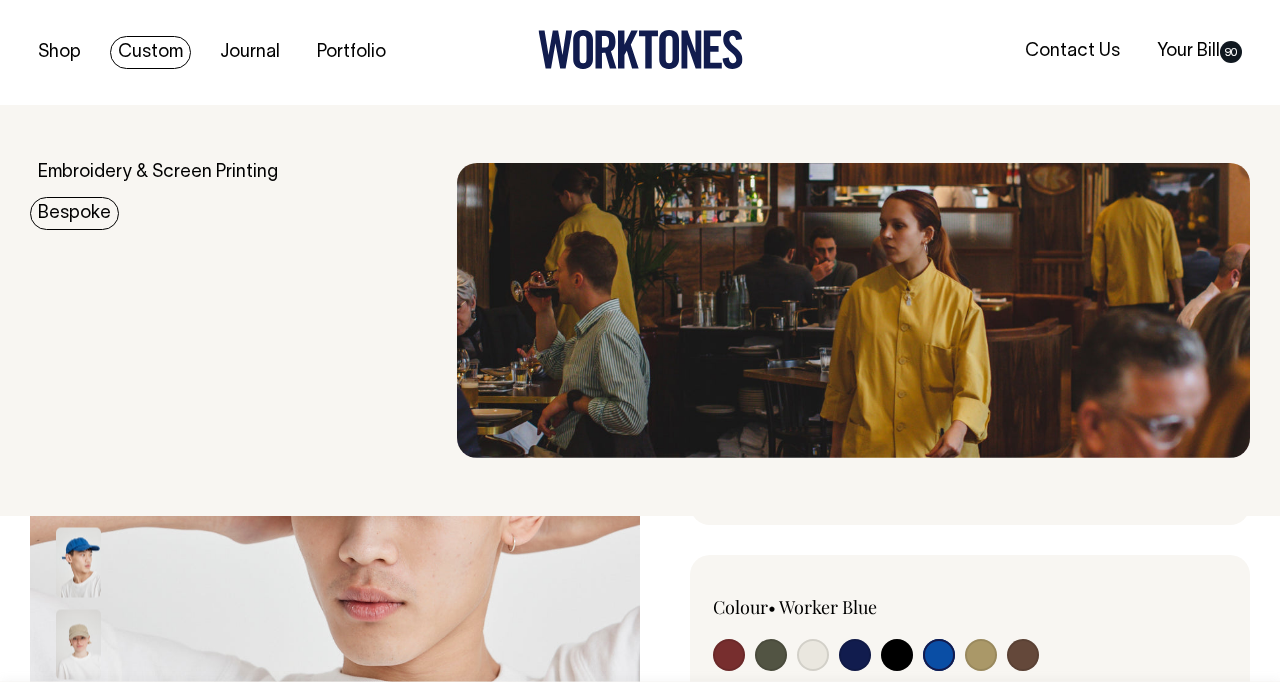 click on "Bespoke" at bounding box center [74, 213] 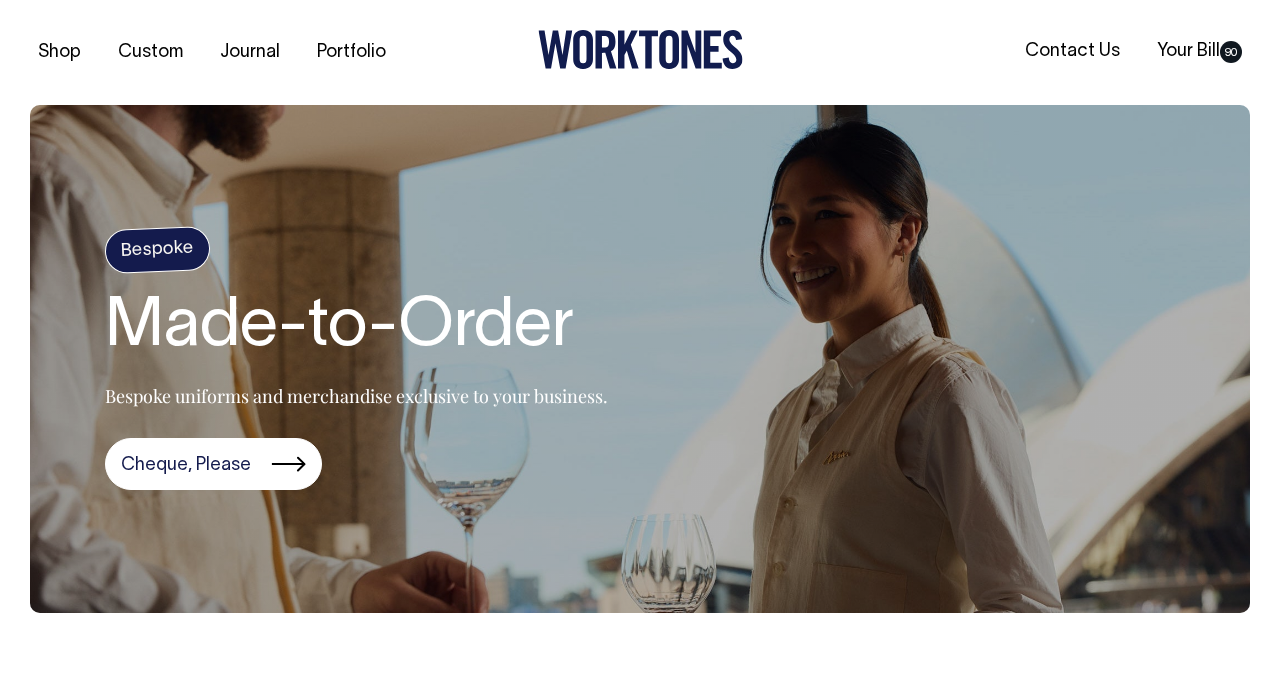 scroll, scrollTop: 0, scrollLeft: 0, axis: both 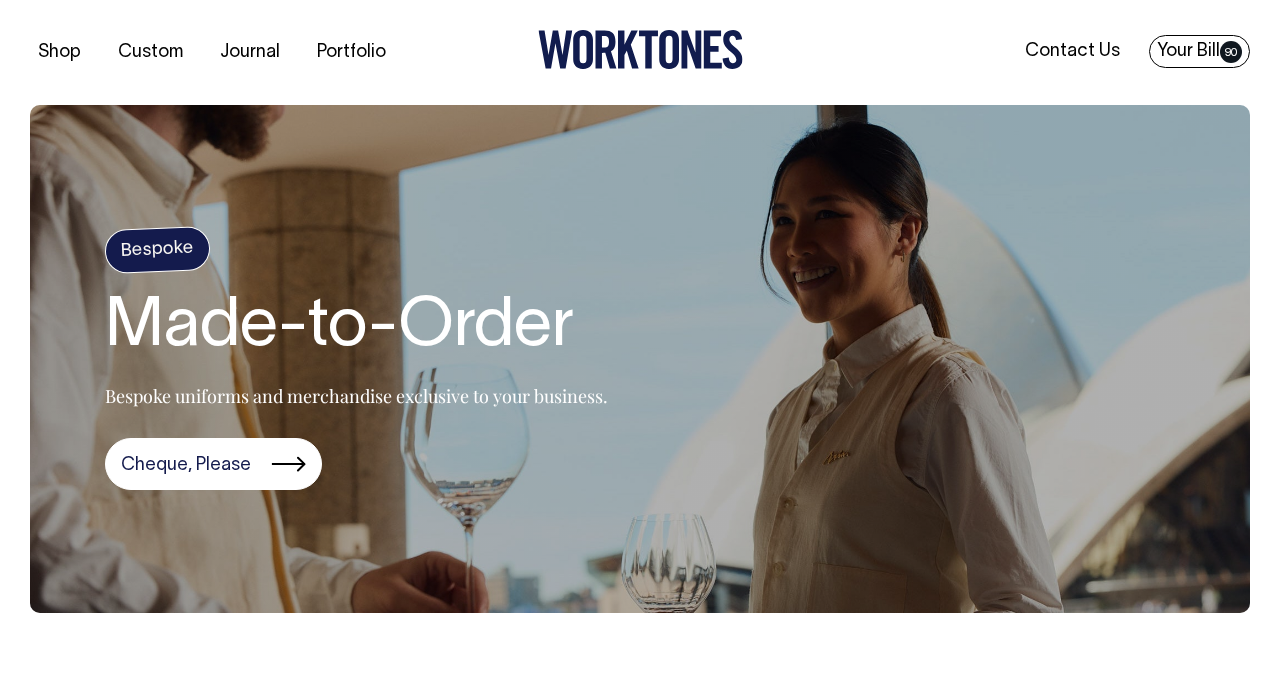 click on "Your Bill
90" at bounding box center [1199, 51] 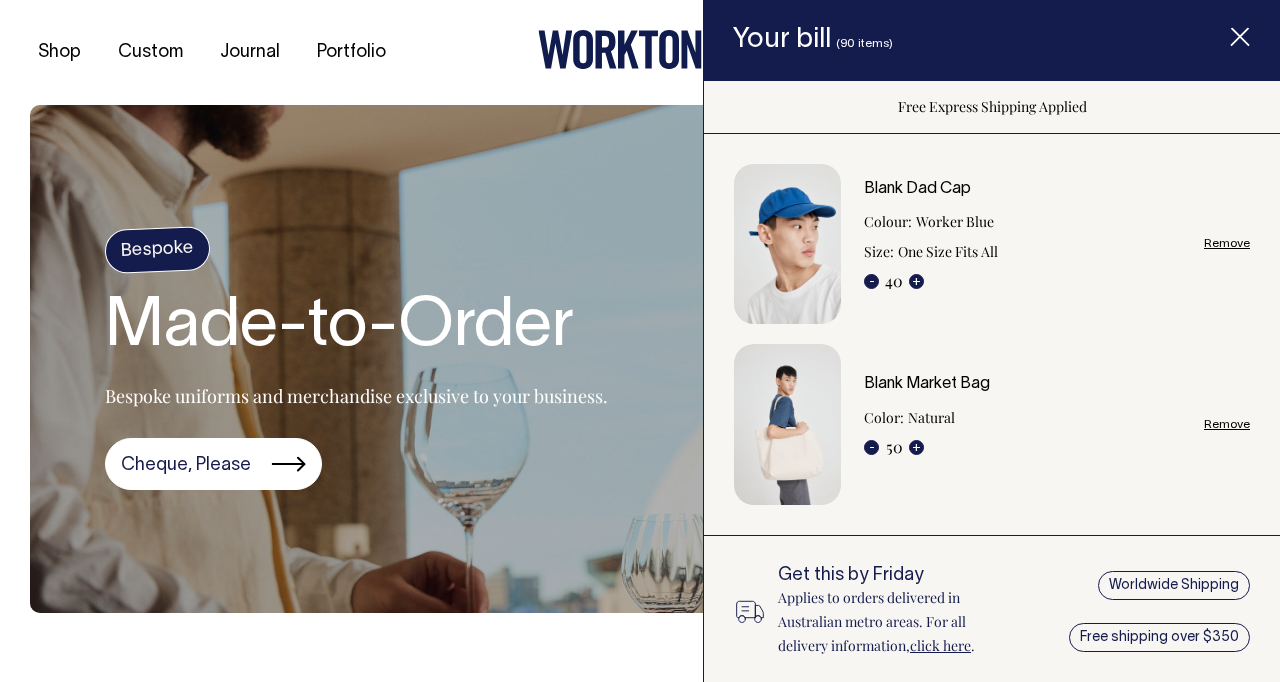 click on "Remove" at bounding box center [1227, 243] 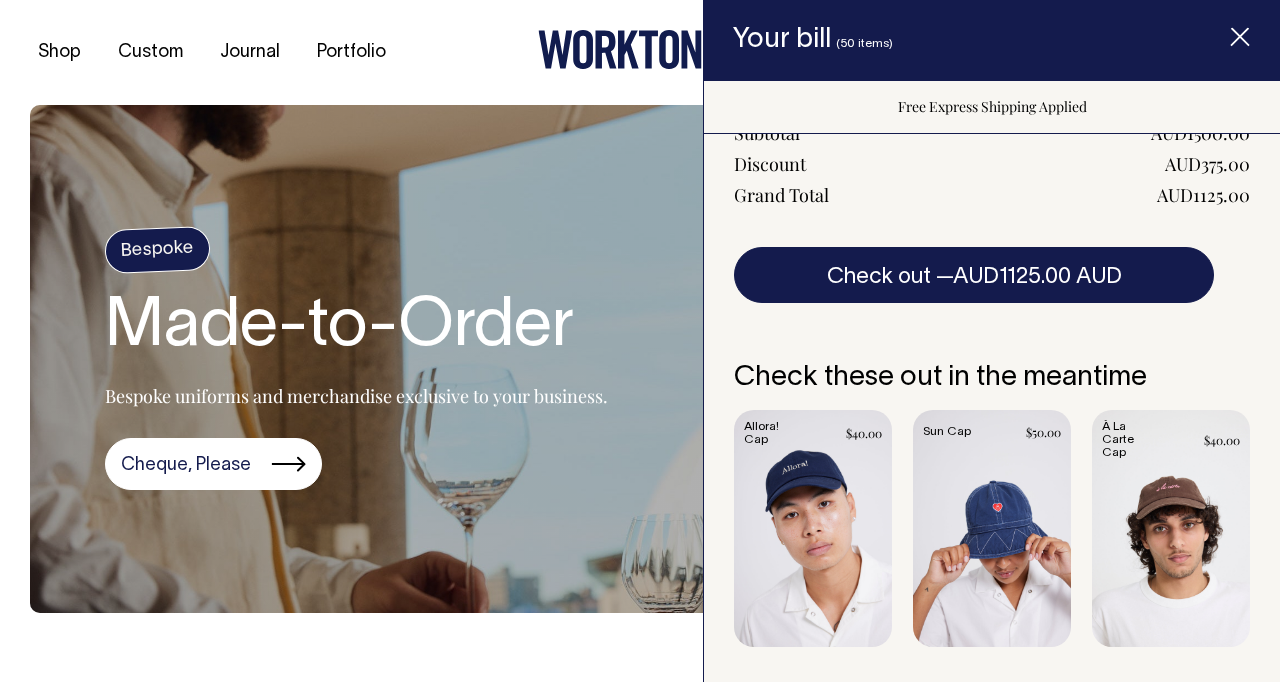 scroll, scrollTop: 396, scrollLeft: 0, axis: vertical 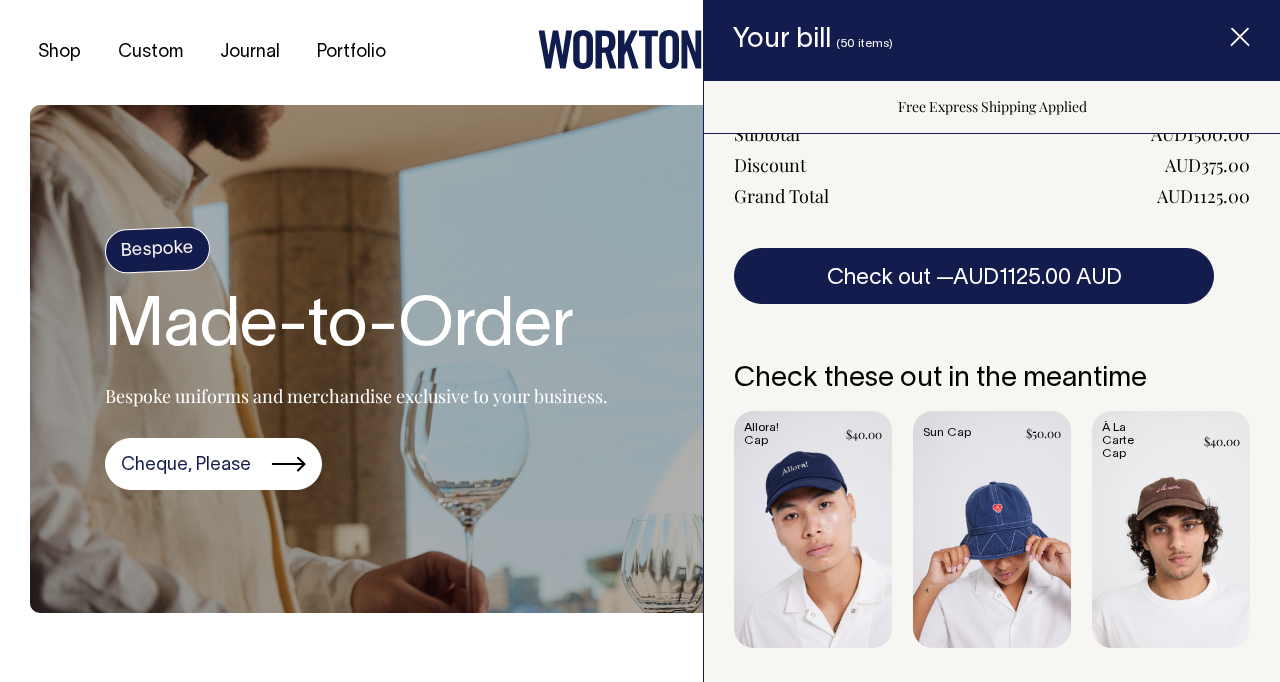 click 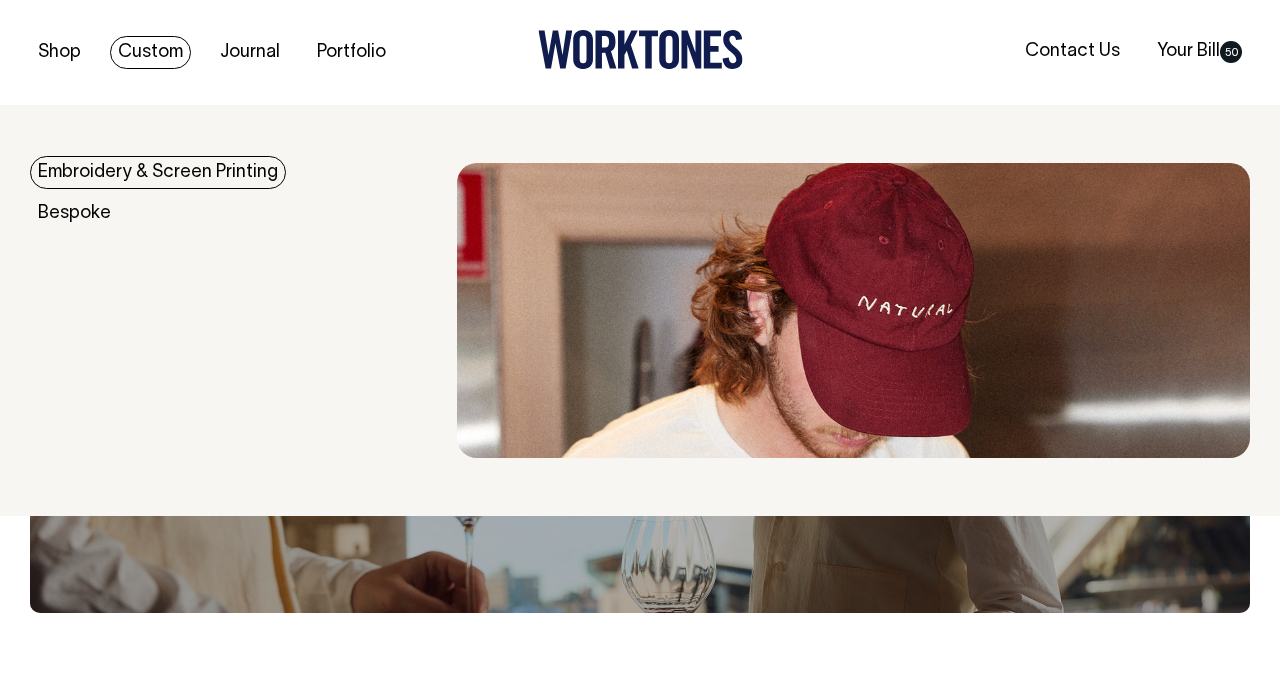 click on "Custom" at bounding box center [150, 52] 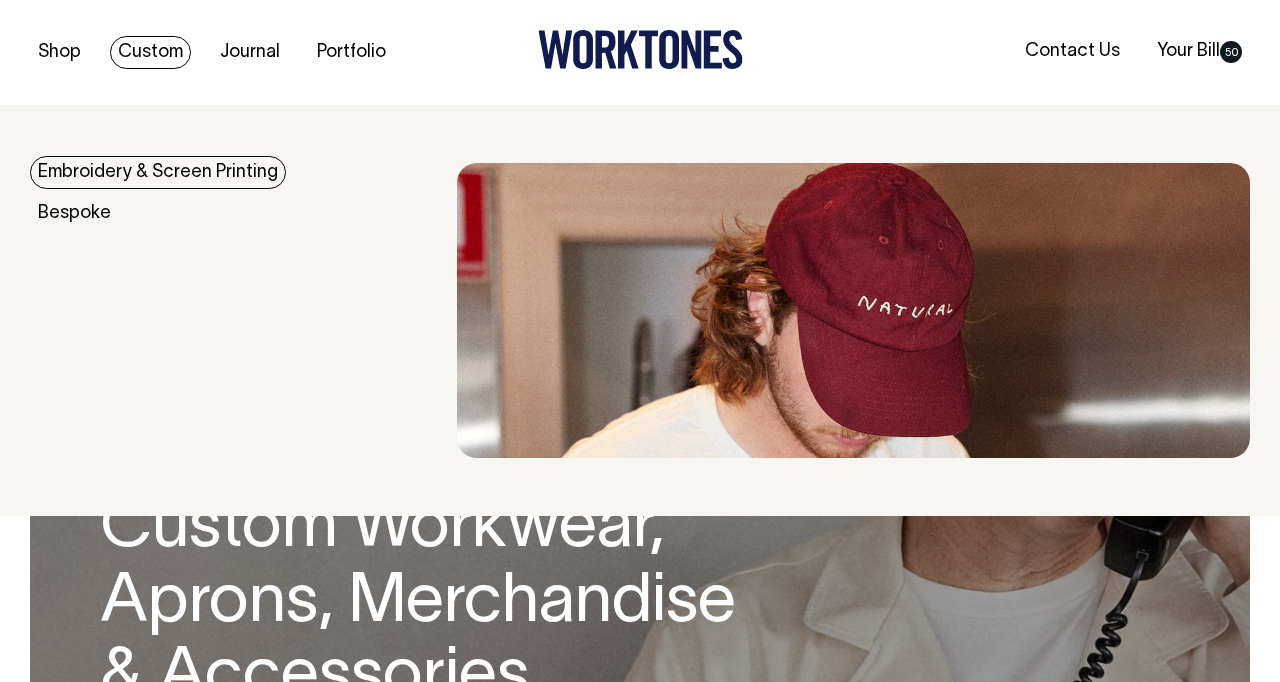 scroll, scrollTop: 0, scrollLeft: 0, axis: both 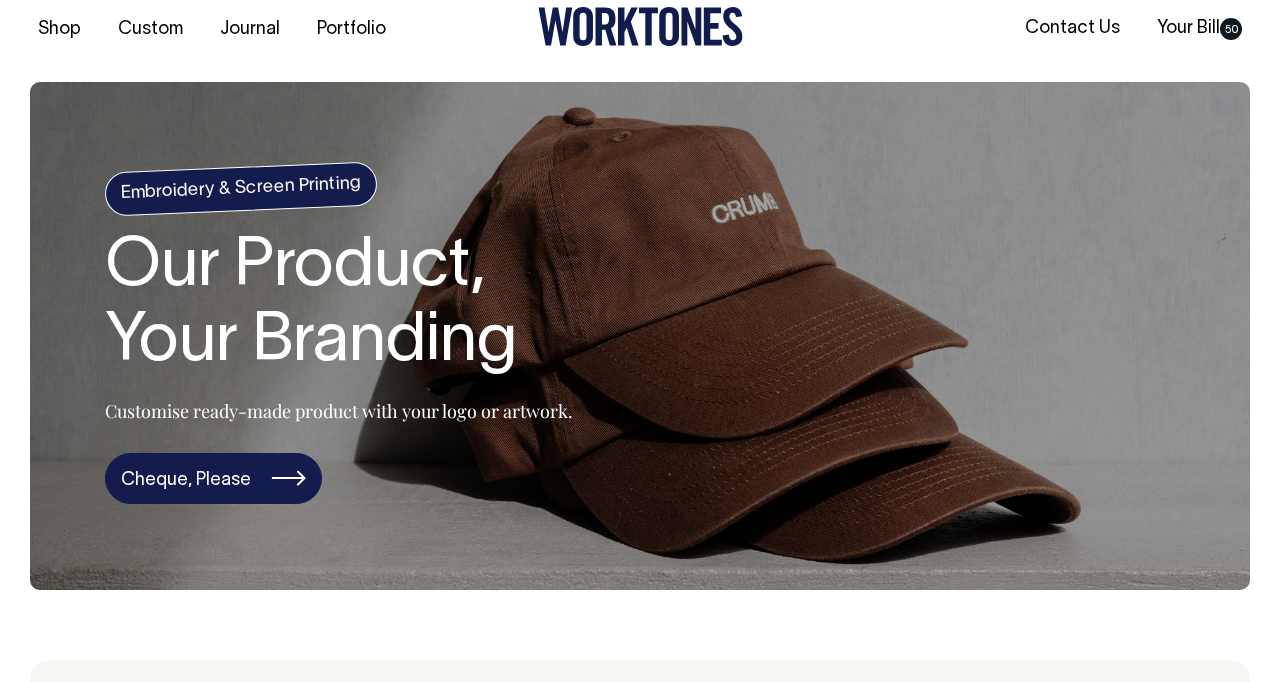 click on "Cheque, Please" at bounding box center [213, 479] 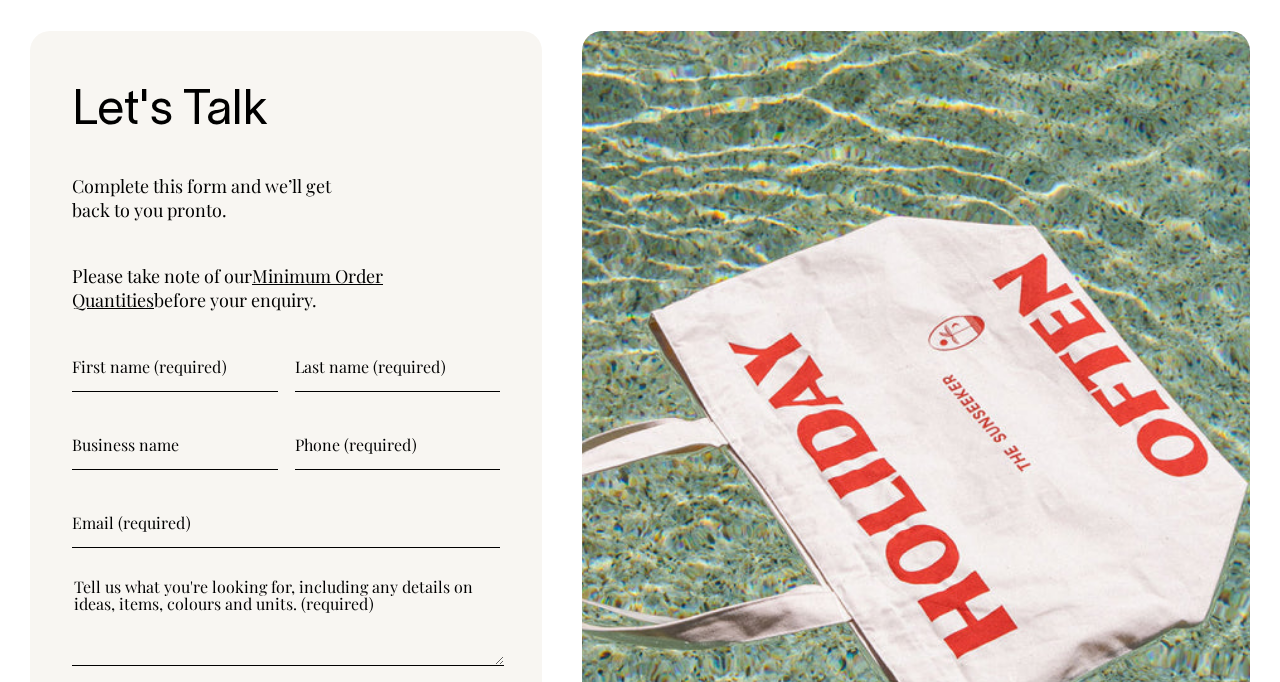 scroll, scrollTop: 5146, scrollLeft: 0, axis: vertical 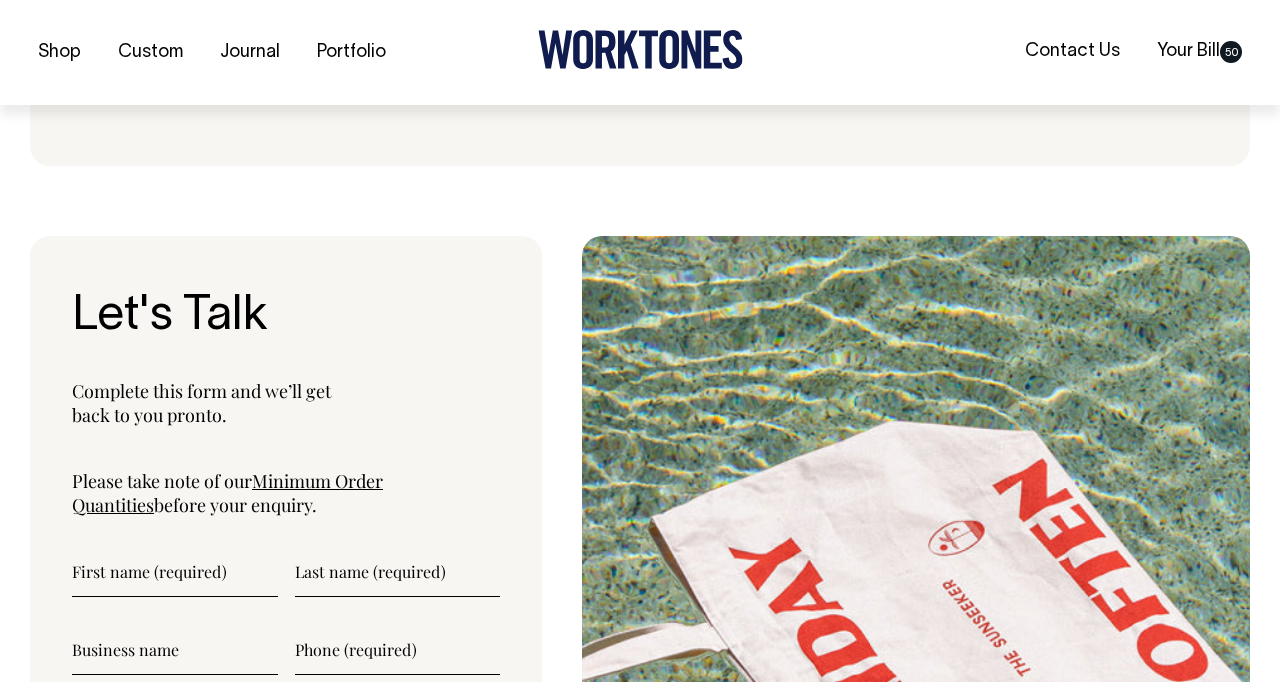 click on "Minimum Order Quantities" at bounding box center [227, 493] 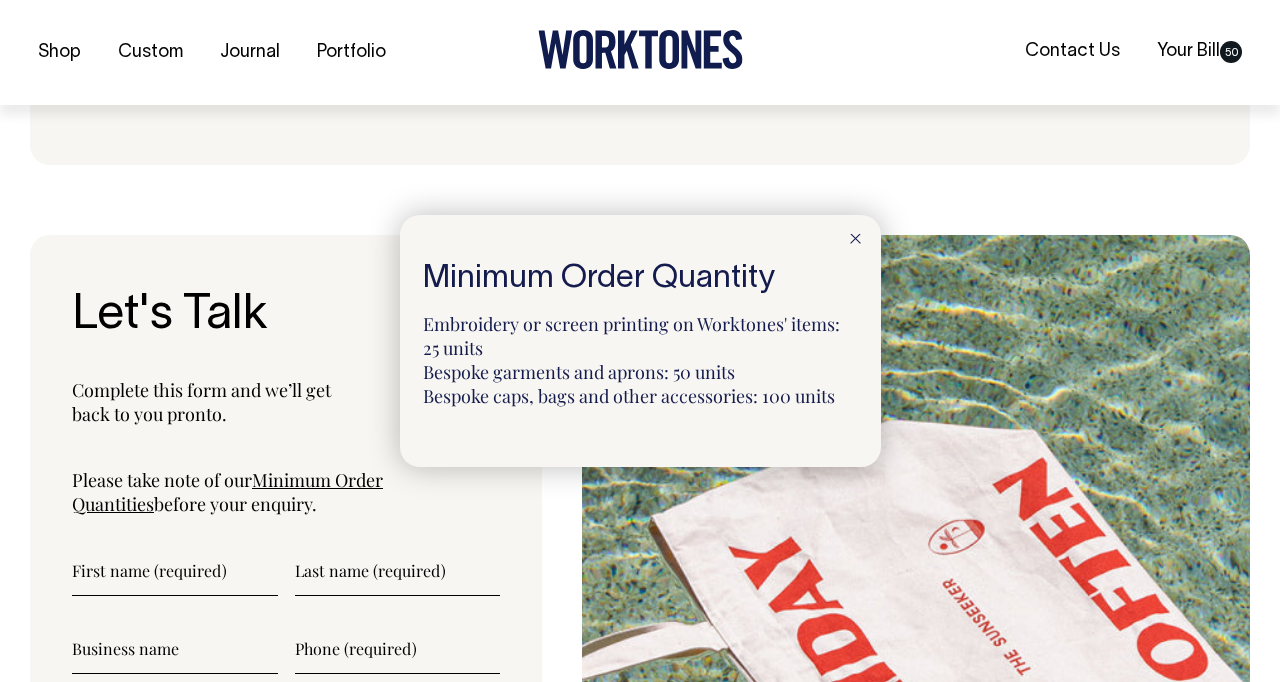 click at bounding box center (640, 341) 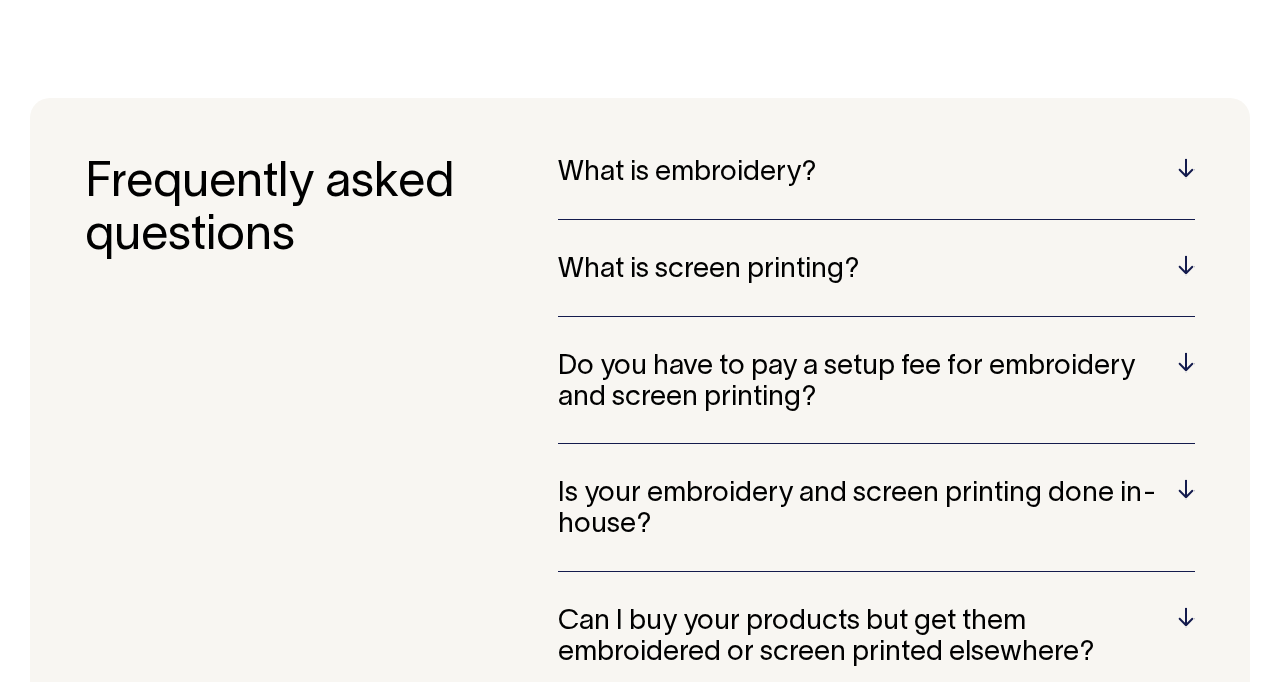scroll, scrollTop: 3864, scrollLeft: 0, axis: vertical 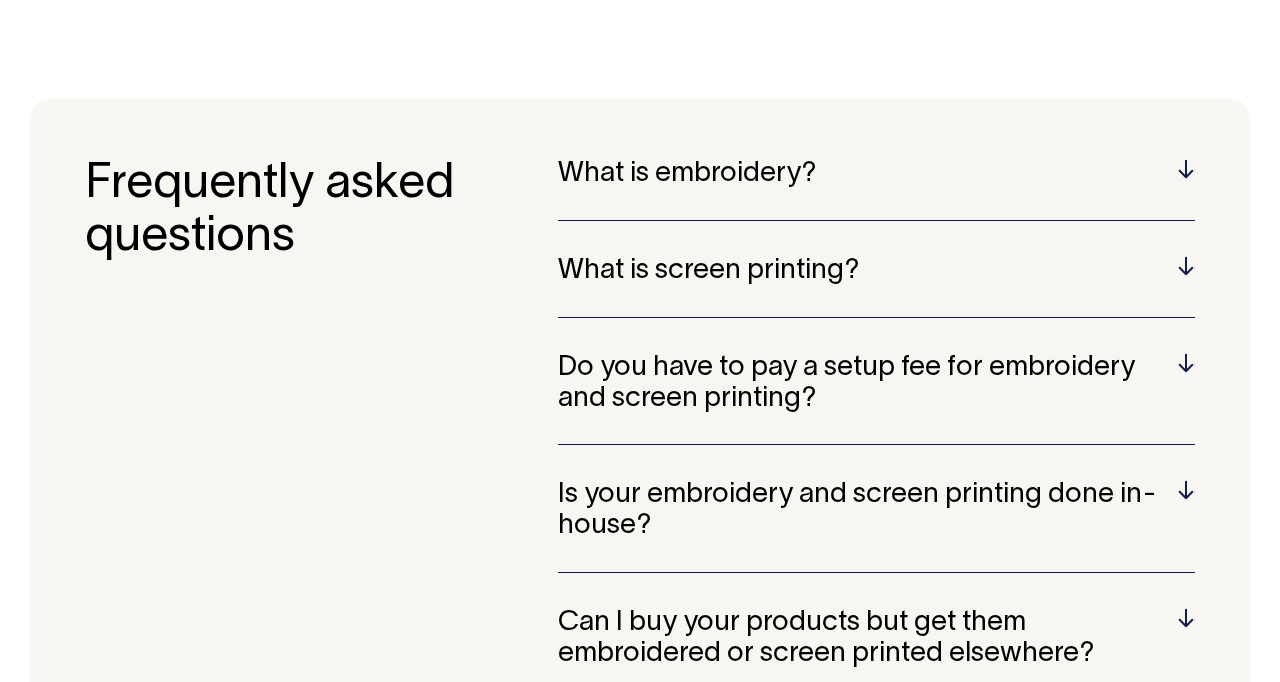 click on "Do you have to pay a setup fee for embroidery and screen printing?" at bounding box center [876, 384] 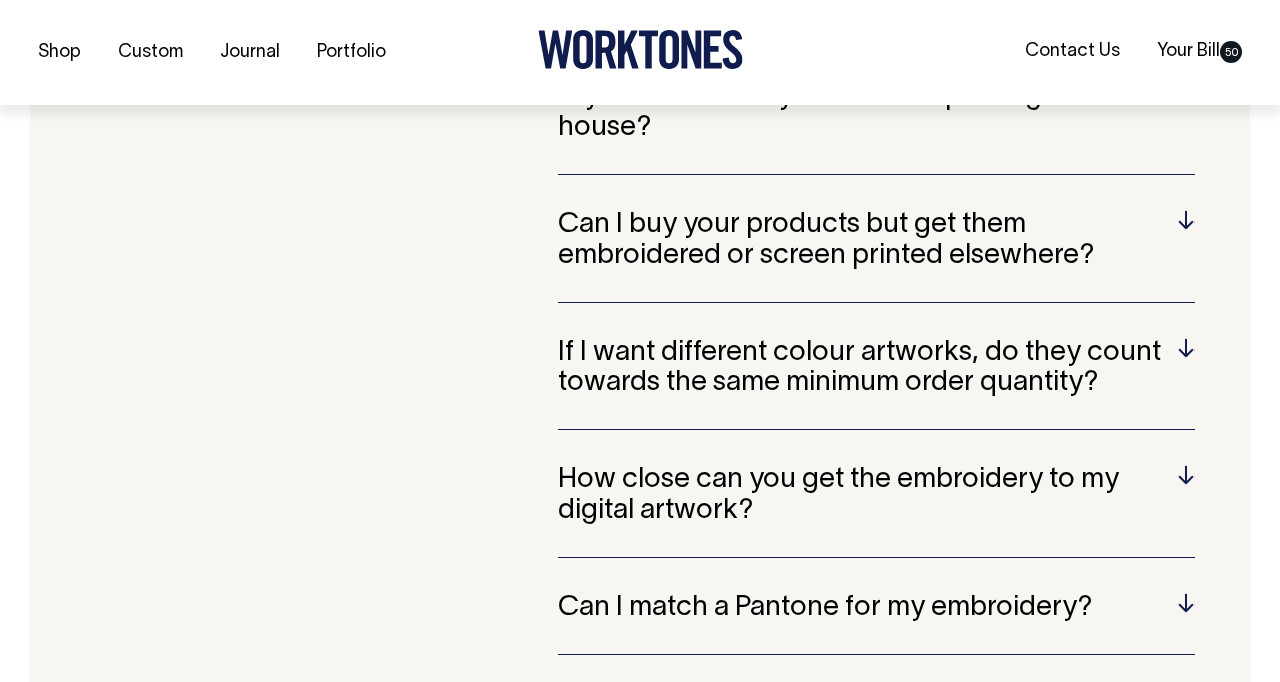 scroll, scrollTop: 4407, scrollLeft: 0, axis: vertical 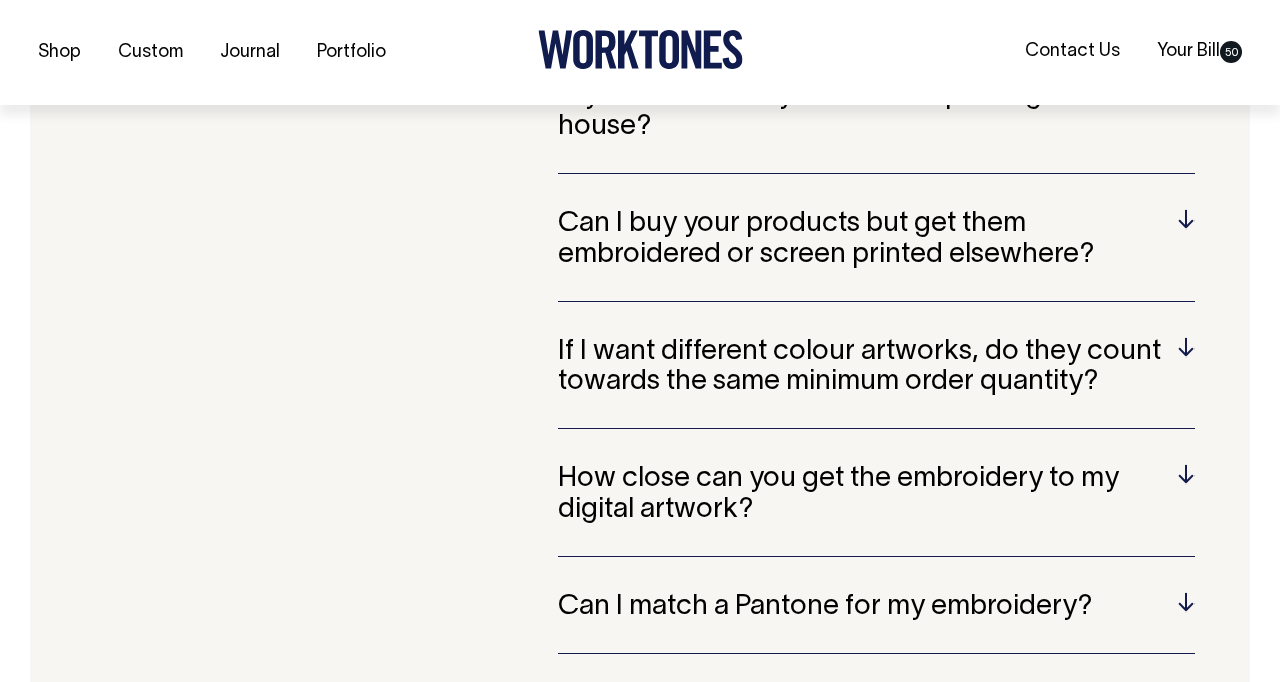 click on "If I want different colour artworks, do they count towards the same minimum order quantity?" at bounding box center (876, 368) 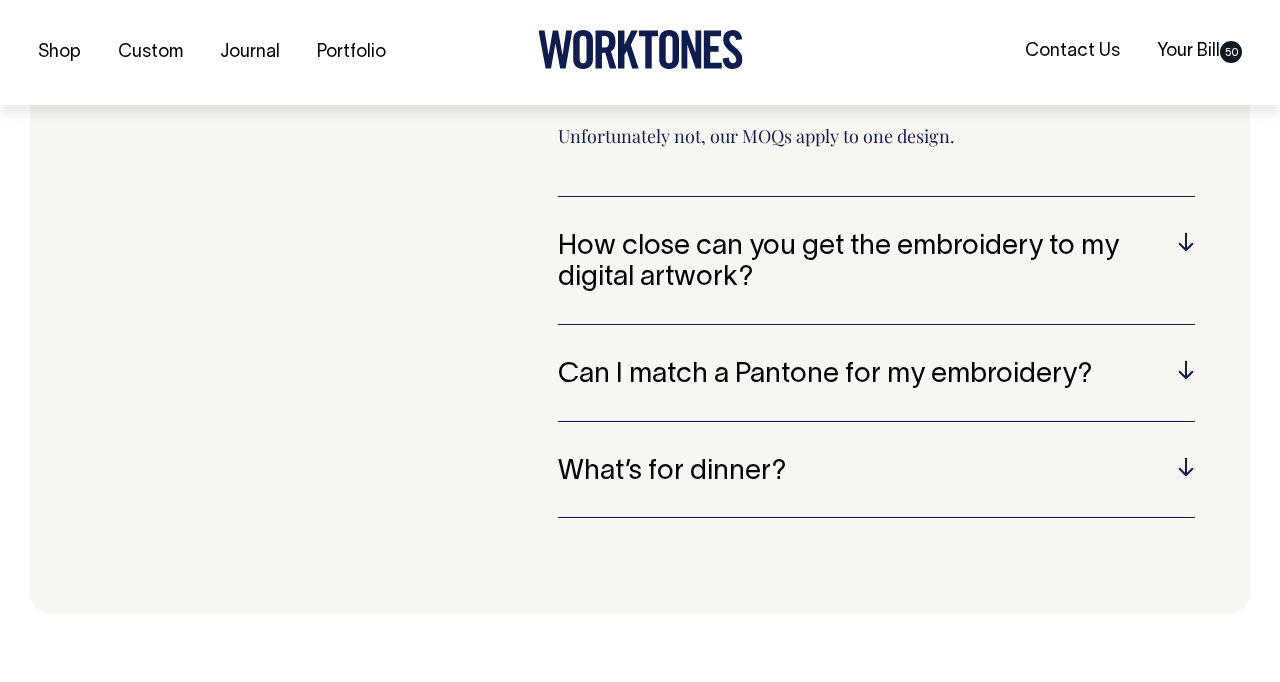 scroll, scrollTop: 4568, scrollLeft: 0, axis: vertical 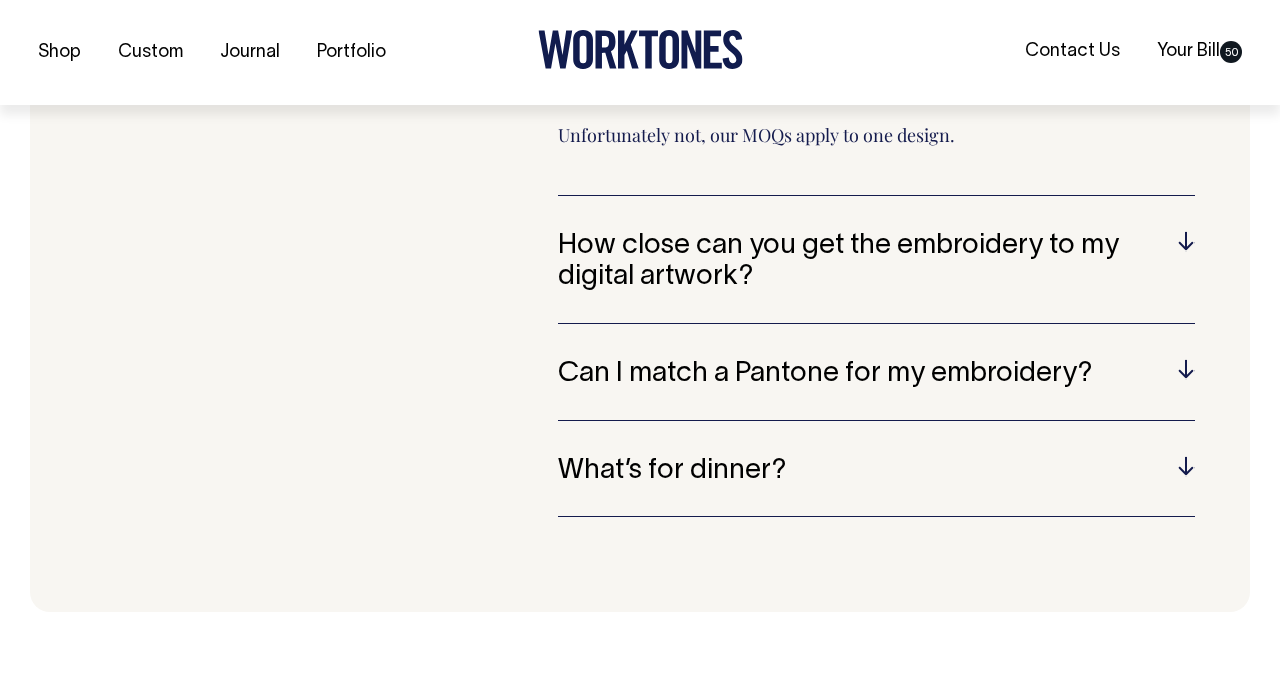 click on "Can I match a Pantone for my embroidery?" at bounding box center (876, 374) 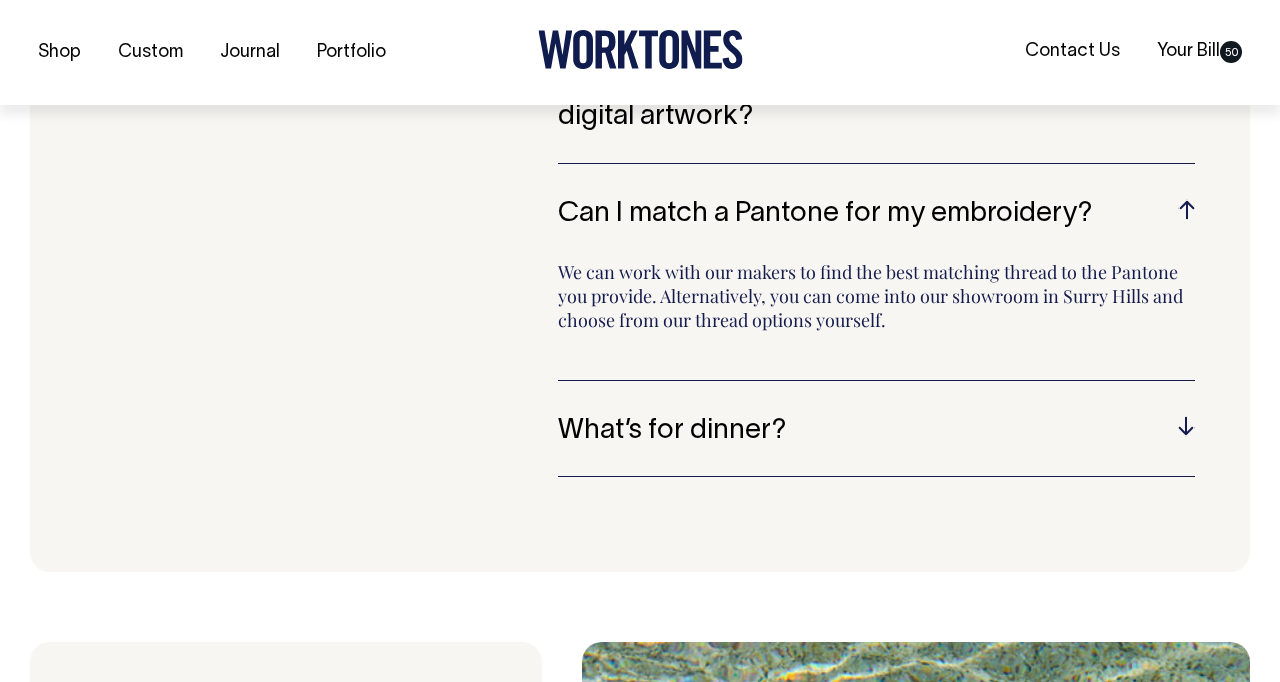 click on "What’s for dinner?" at bounding box center (876, 431) 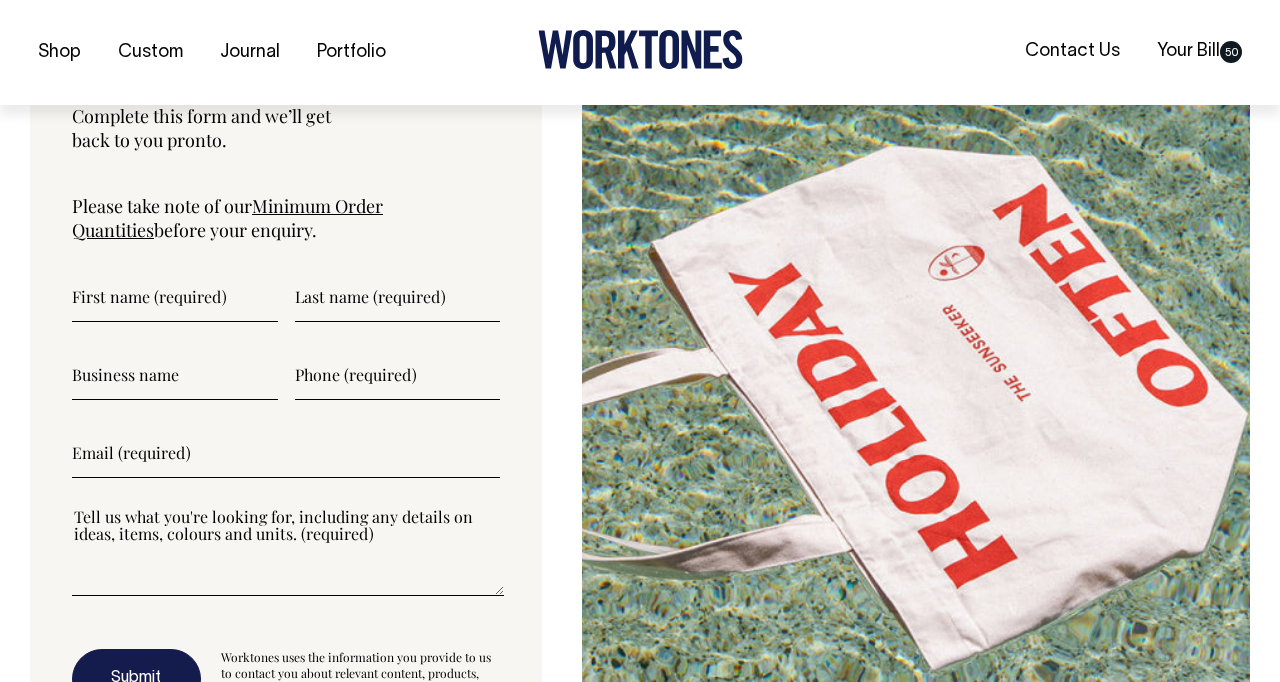 scroll, scrollTop: 5290, scrollLeft: 0, axis: vertical 